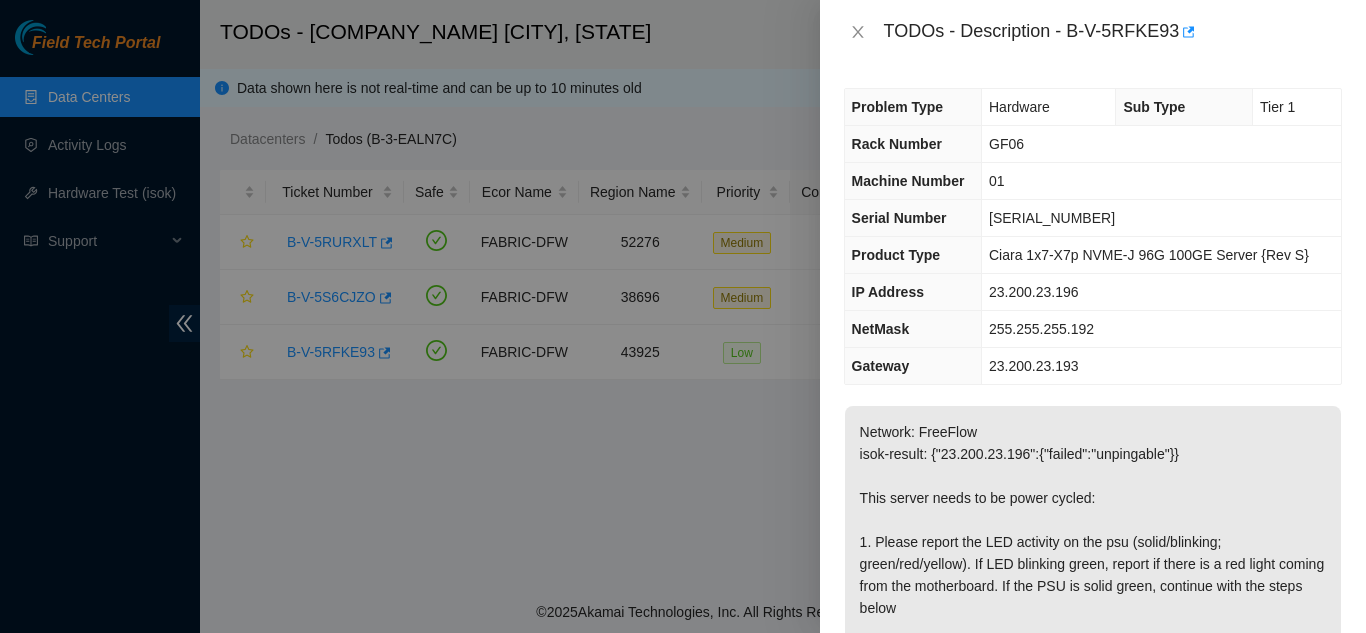 scroll, scrollTop: 0, scrollLeft: 0, axis: both 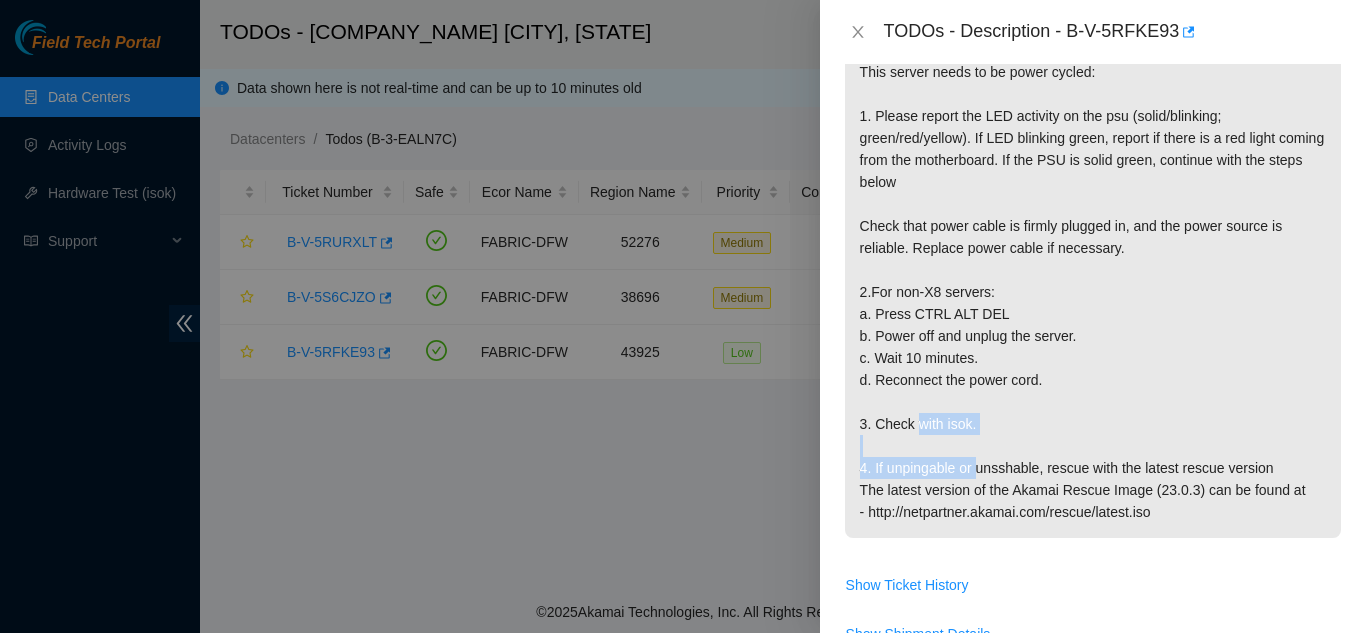 drag, startPoint x: 914, startPoint y: 421, endPoint x: 977, endPoint y: 456, distance: 72.06941 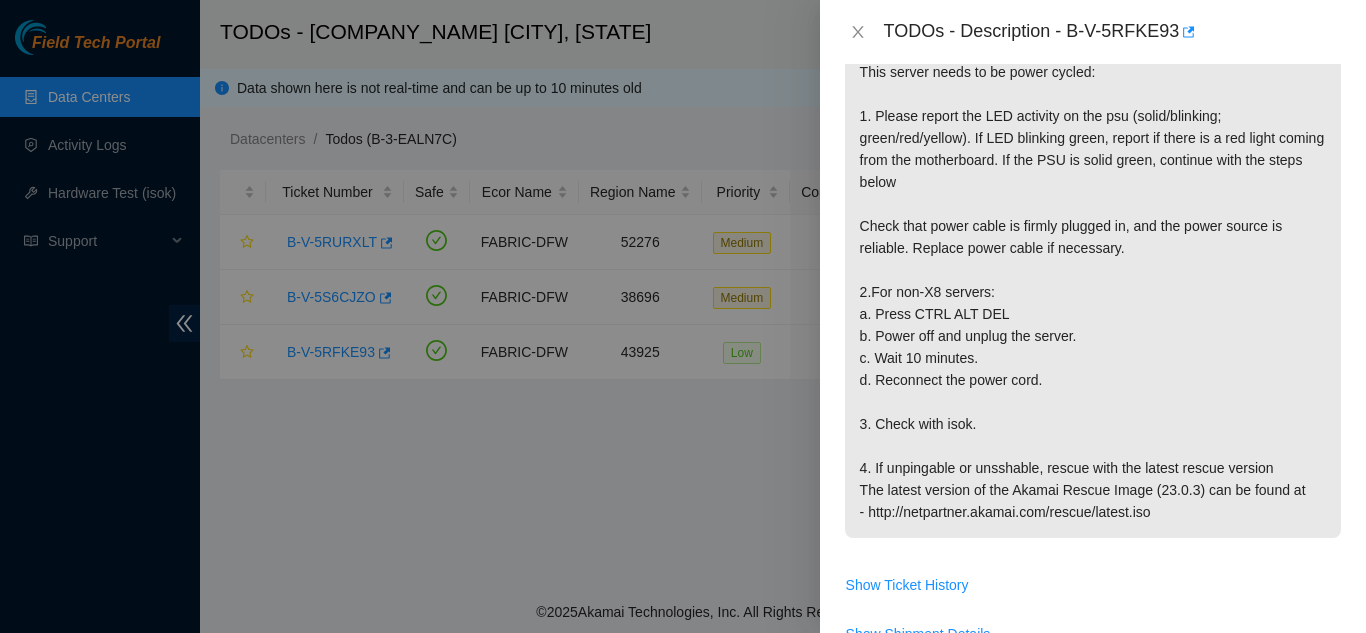 click on "Network: FreeFlow
isok-result: {"23.200.23.196":{"failed":"unpingable"}}
This server needs to be power cycled:
1. Please report the LED activity on the psu (solid/blinking; green/red/yellow). If LED blinking green, report if there is a red light coming from the motherboard. If the PSU is solid green, continue with the steps below
Check that power cable is firmly plugged in, and the power source is reliable. Replace power cable if necessary.
2.For non-X8 servers:
a. Press CTRL ALT DEL
b. Power off and unplug the server.
c. Wait 10 minutes.
d. Reconnect the power cord.
3. Check with isok.
4. If unpingable or unsshable, rescue with the latest rescue version
The latest version of the Akamai Rescue Image (23.0.3) can be found at
- http://netpartner.akamai.com/rescue/latest.iso" at bounding box center [1093, 273] 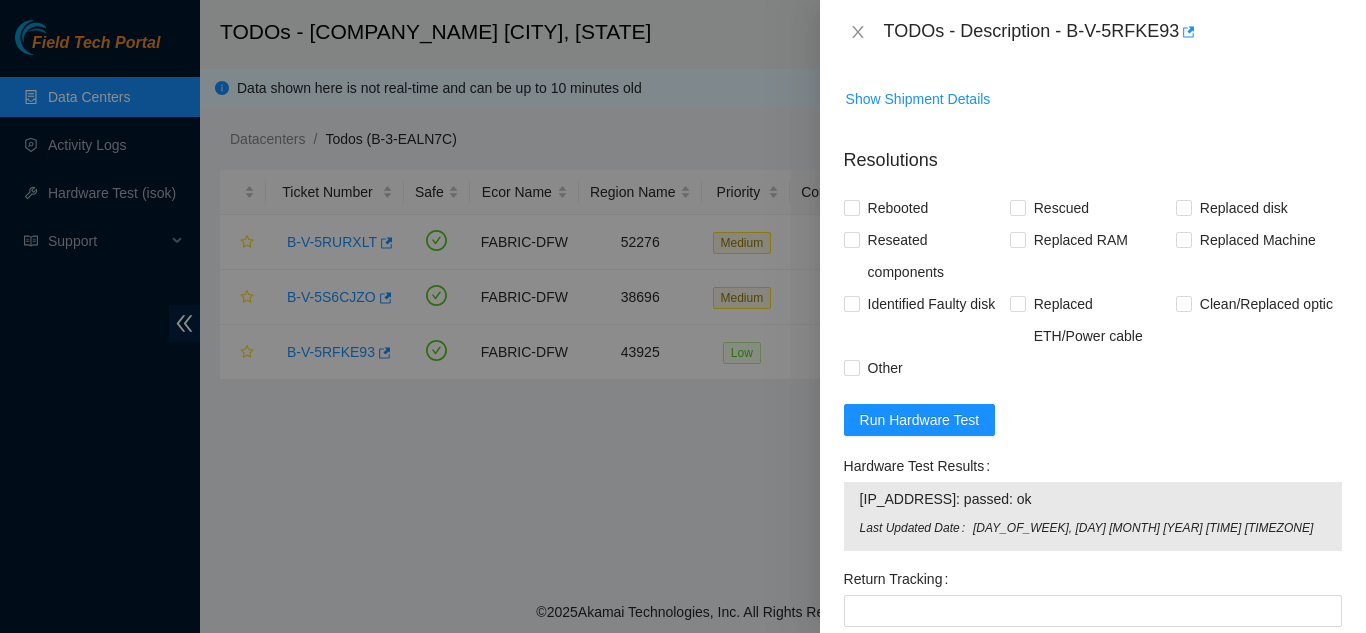 scroll, scrollTop: 962, scrollLeft: 0, axis: vertical 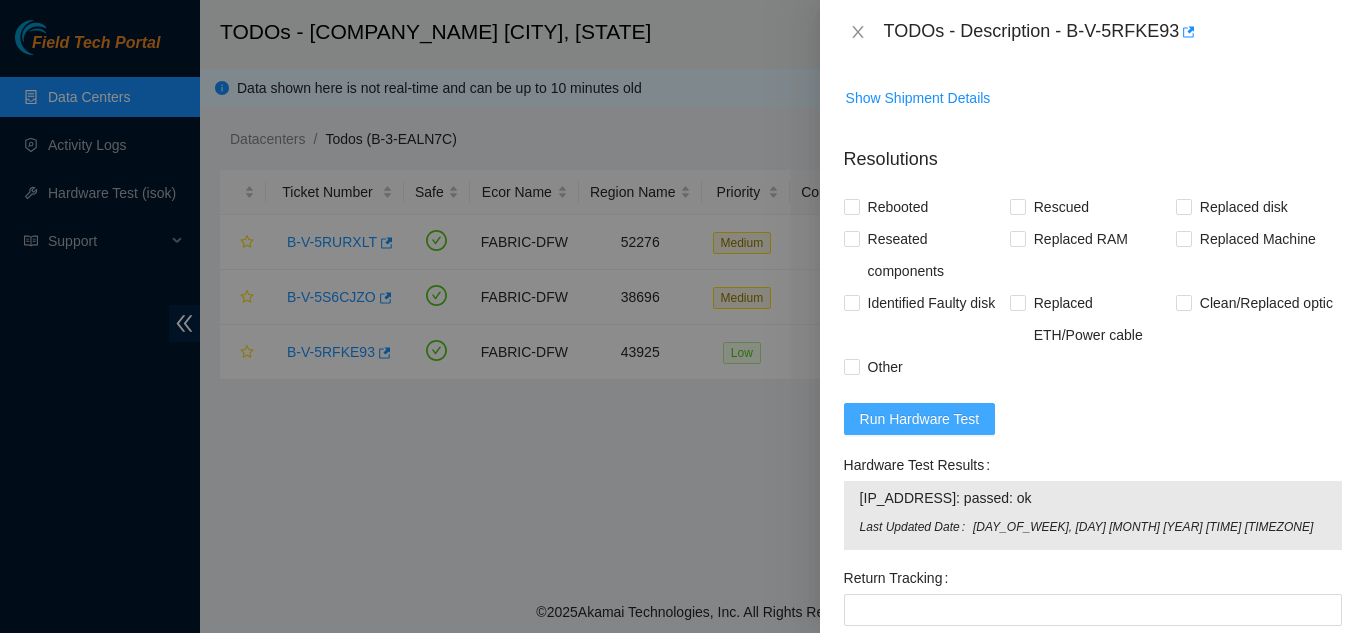 click on "Run Hardware Test" at bounding box center [920, 419] 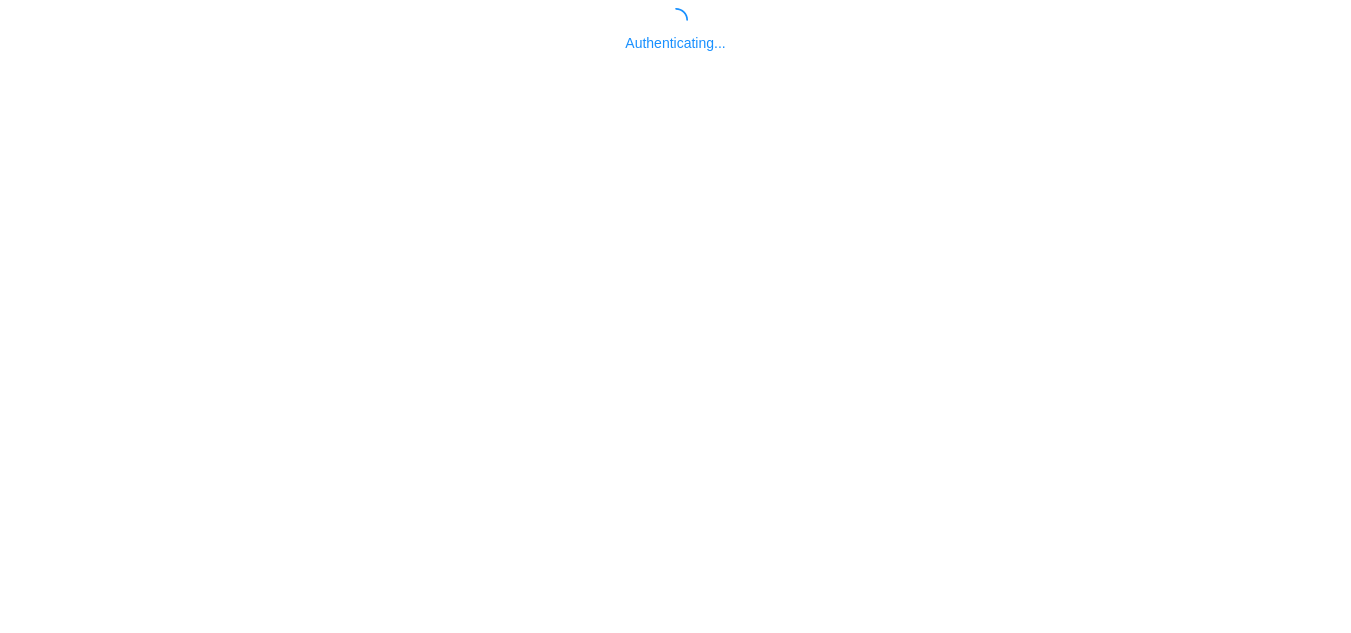 scroll, scrollTop: 0, scrollLeft: 0, axis: both 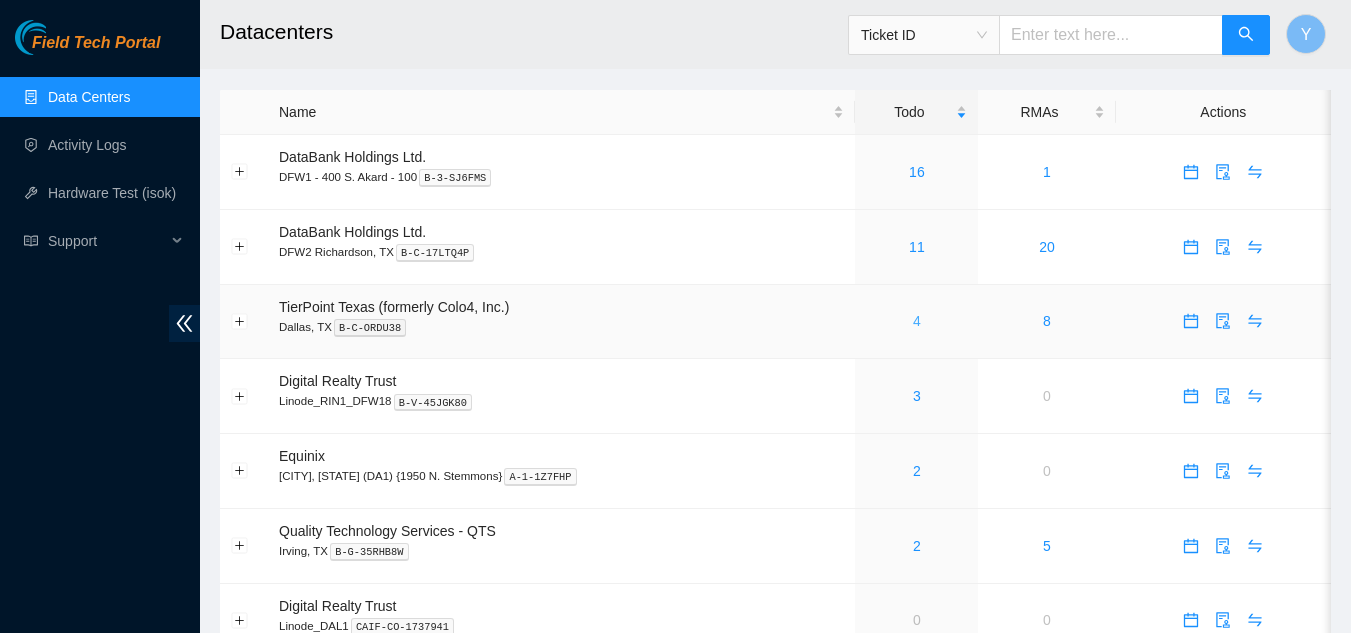 click on "4" at bounding box center [917, 321] 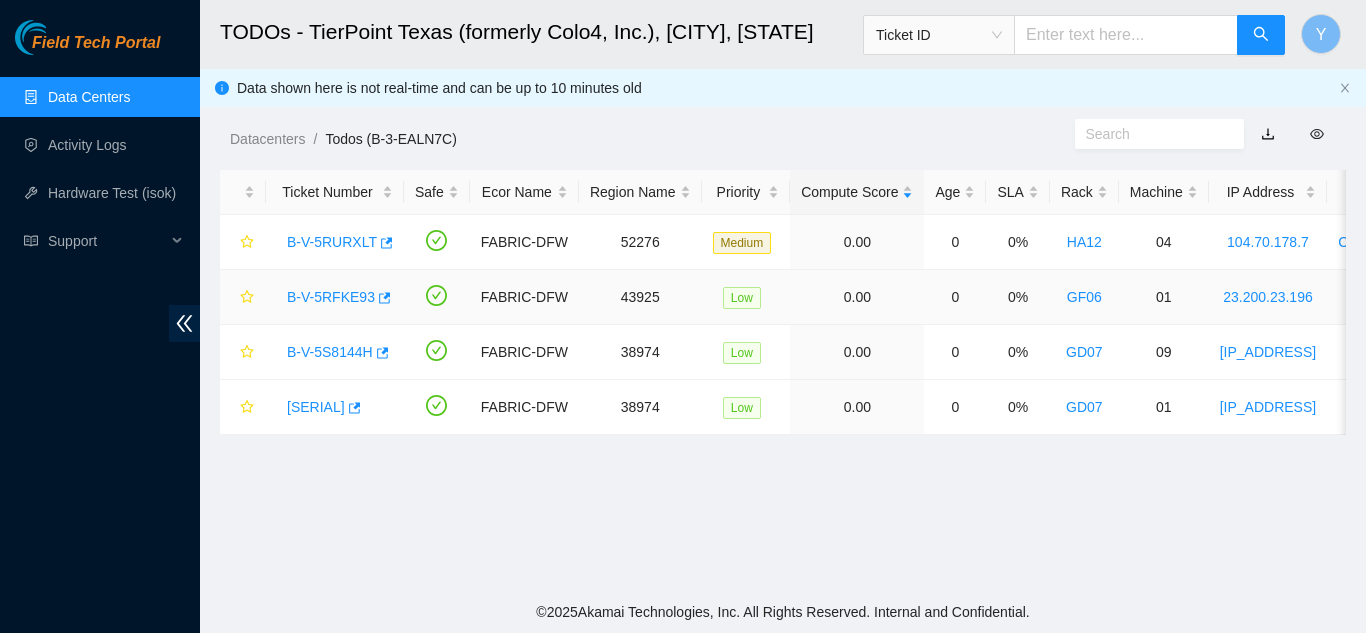 click on "B-V-5RFKE93" at bounding box center (331, 297) 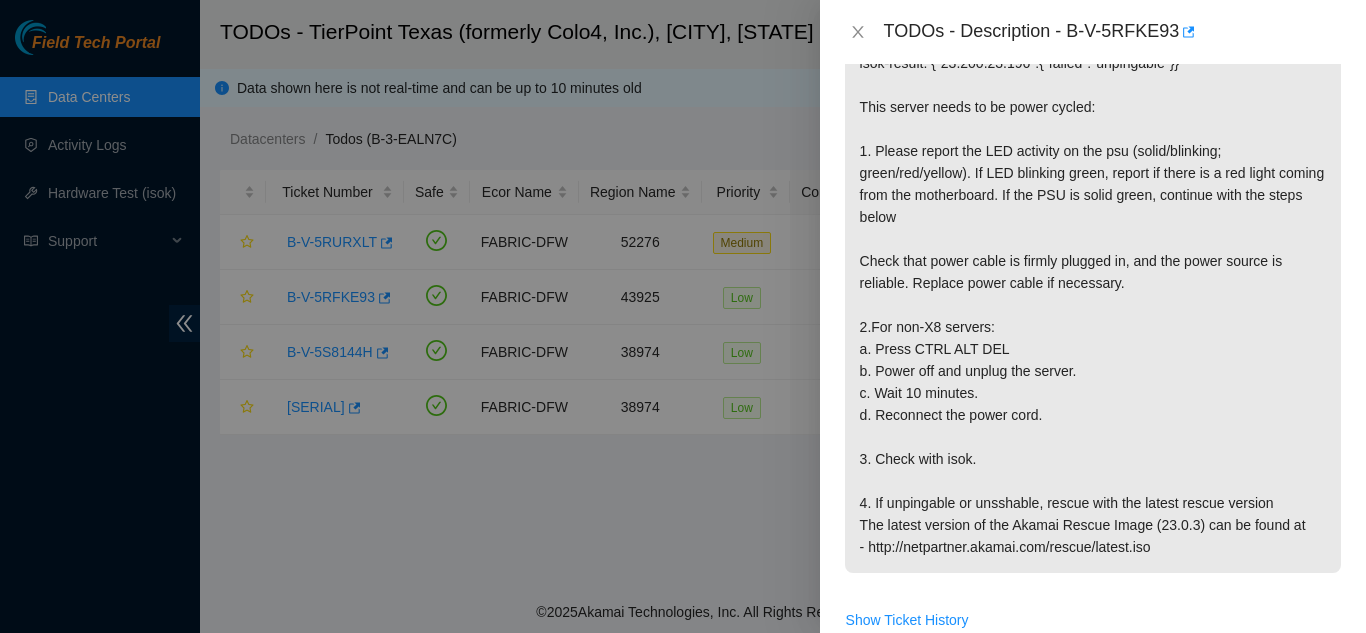 scroll, scrollTop: 392, scrollLeft: 0, axis: vertical 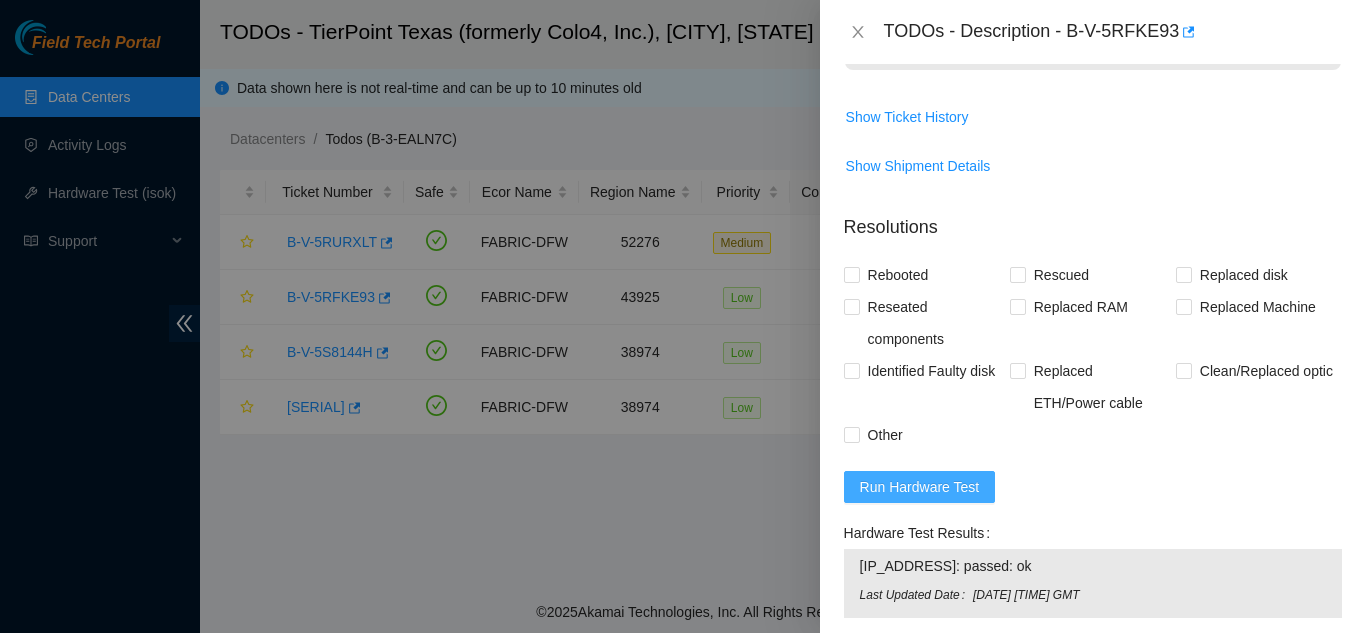 click on "Run Hardware Test" at bounding box center [920, 487] 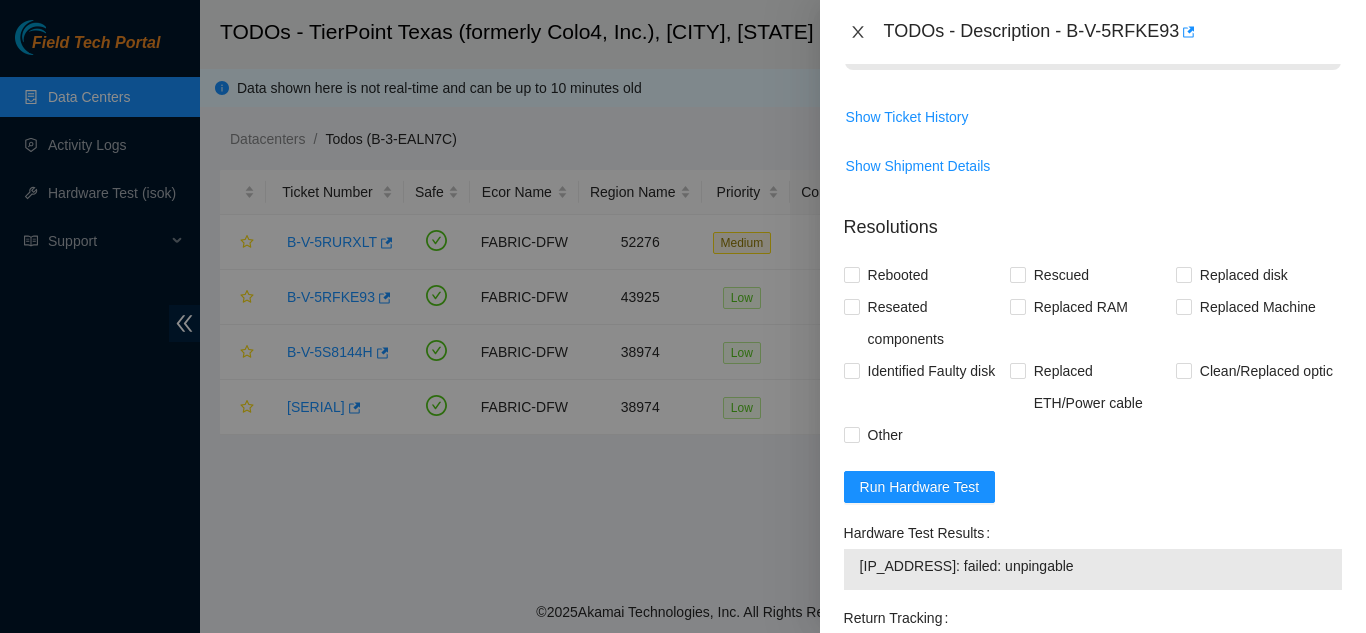 click 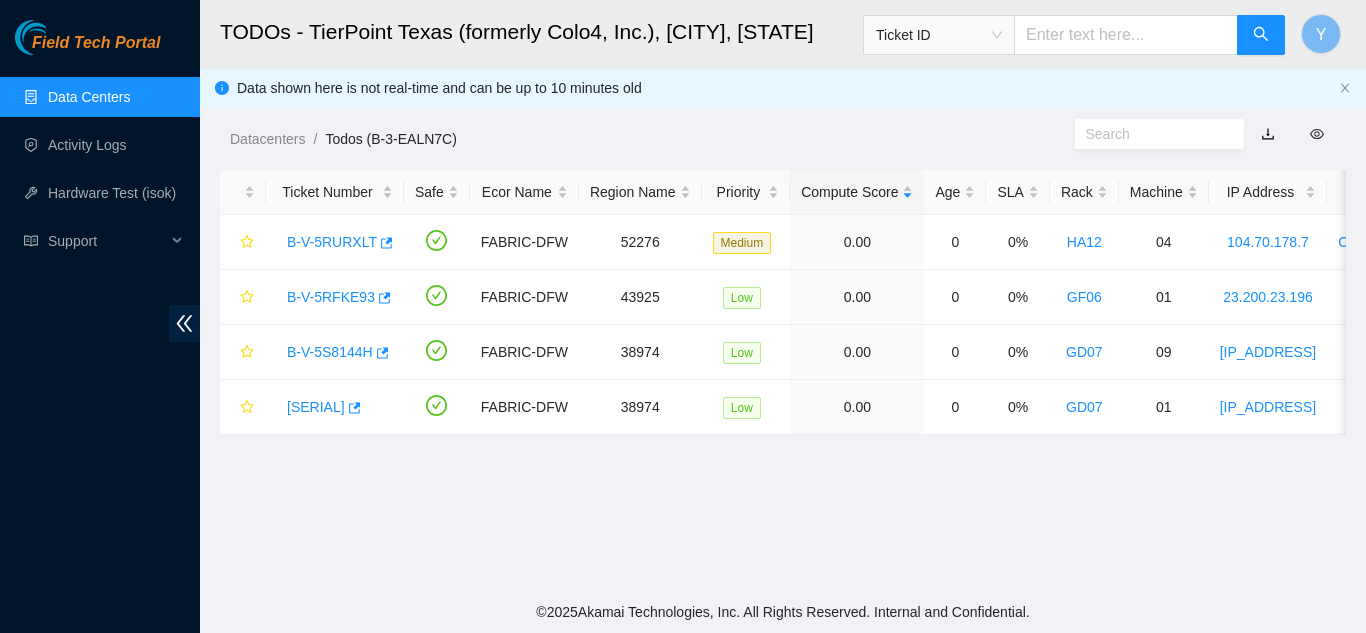 scroll, scrollTop: 687, scrollLeft: 0, axis: vertical 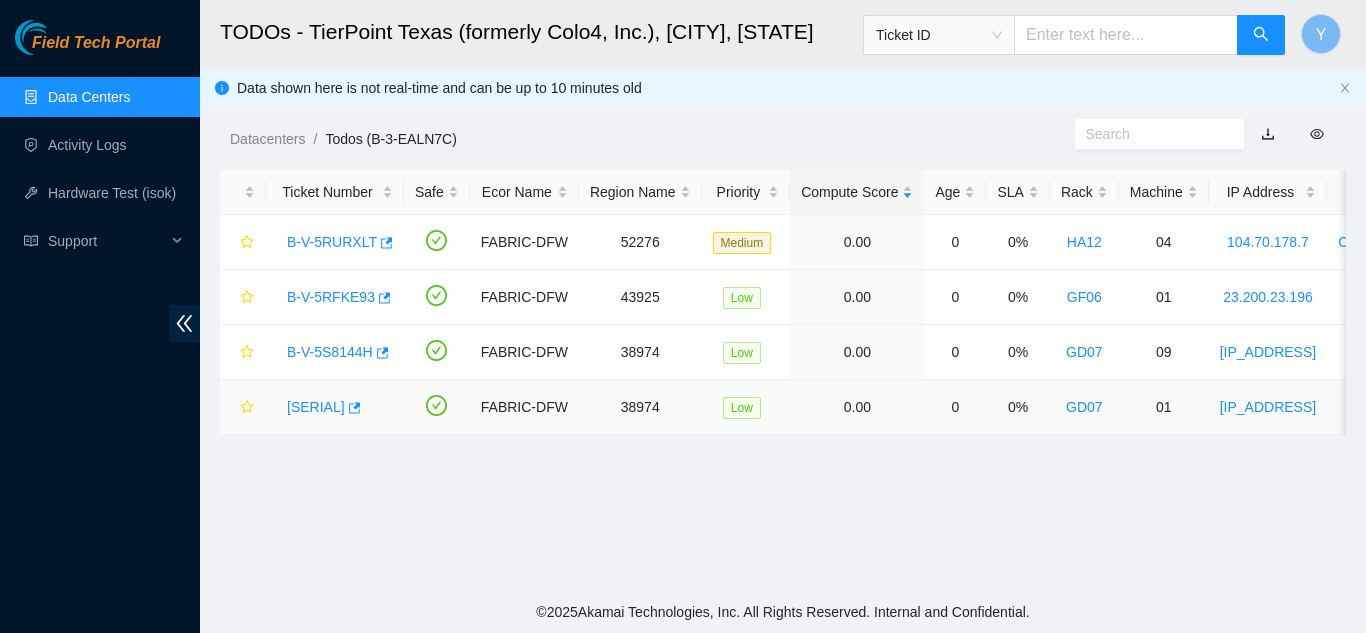 click on "[SERIAL]" at bounding box center [316, 407] 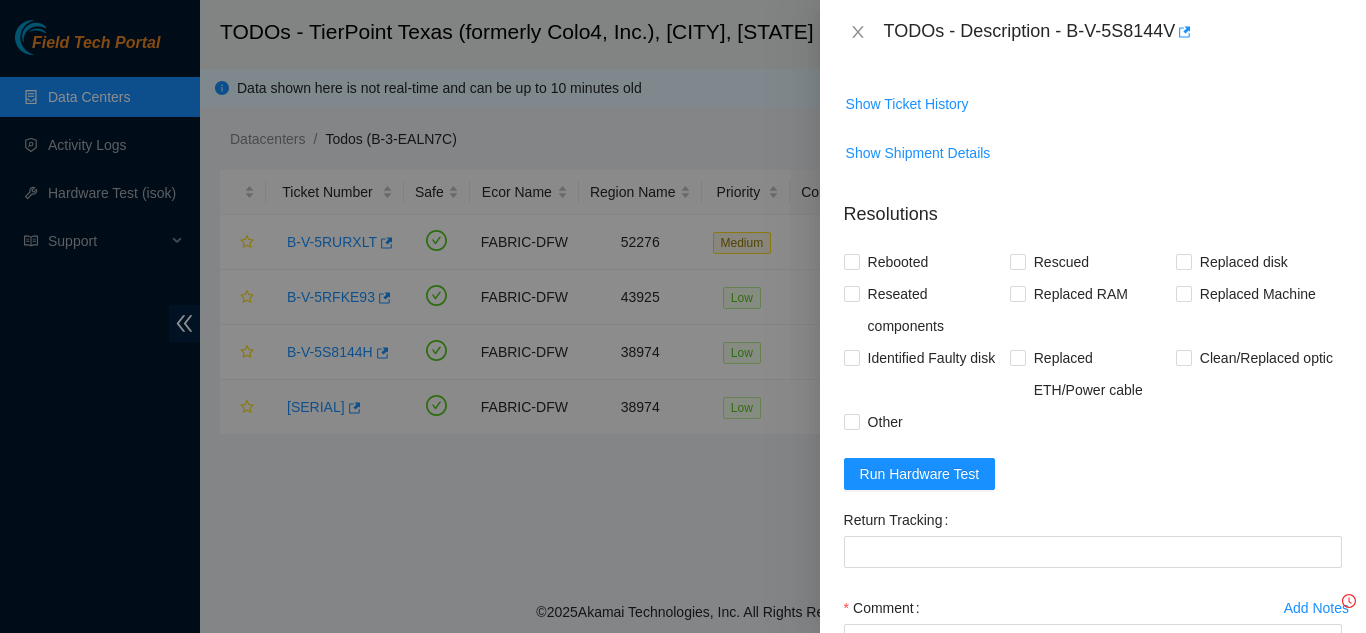 scroll, scrollTop: 870, scrollLeft: 0, axis: vertical 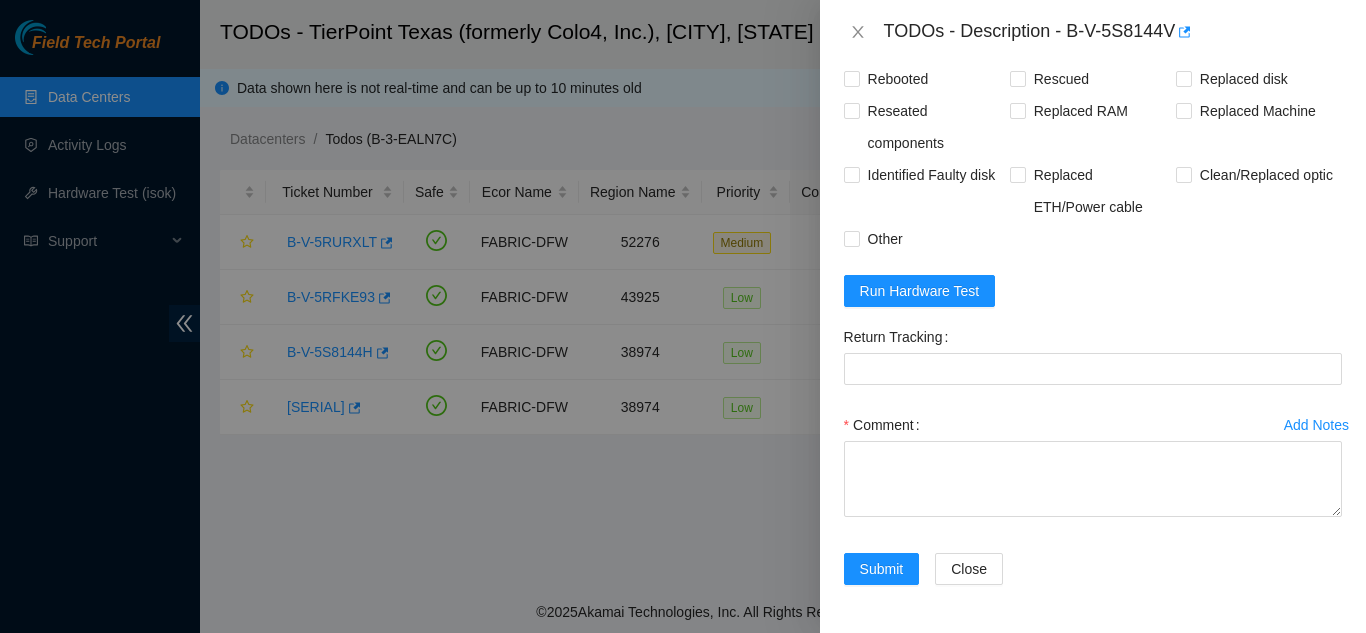 click on "Return Tracking" at bounding box center (900, 337) 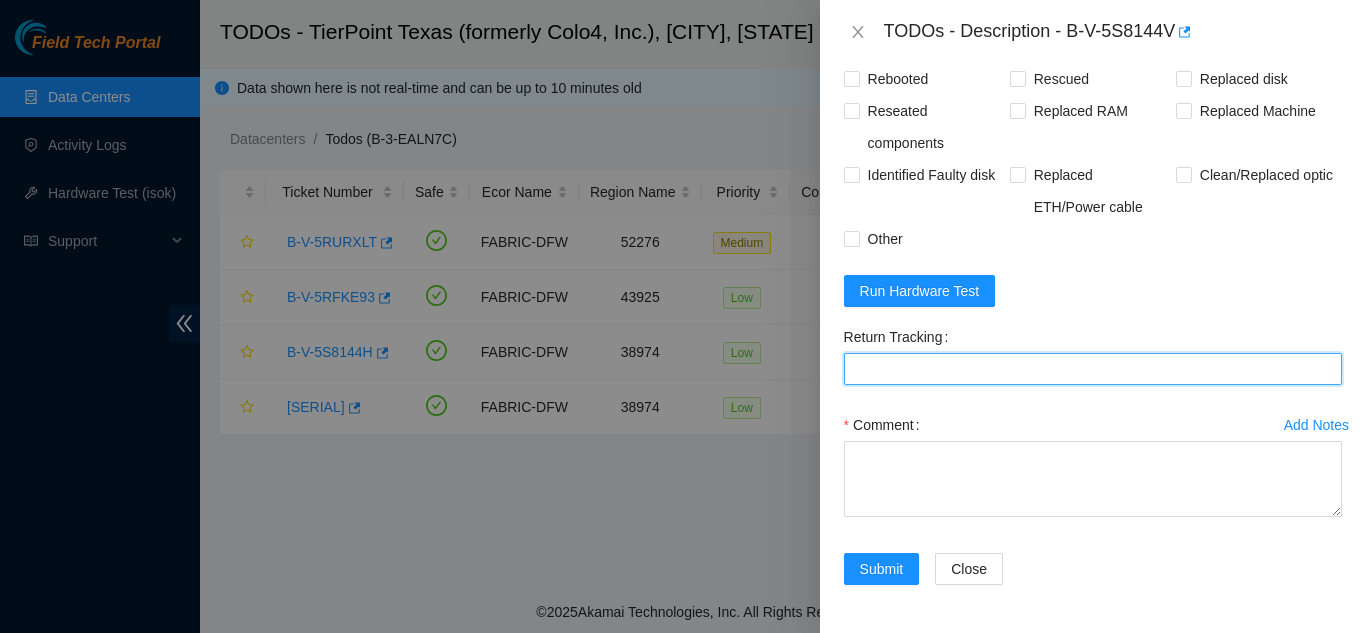click on "Return Tracking" at bounding box center (1093, 369) 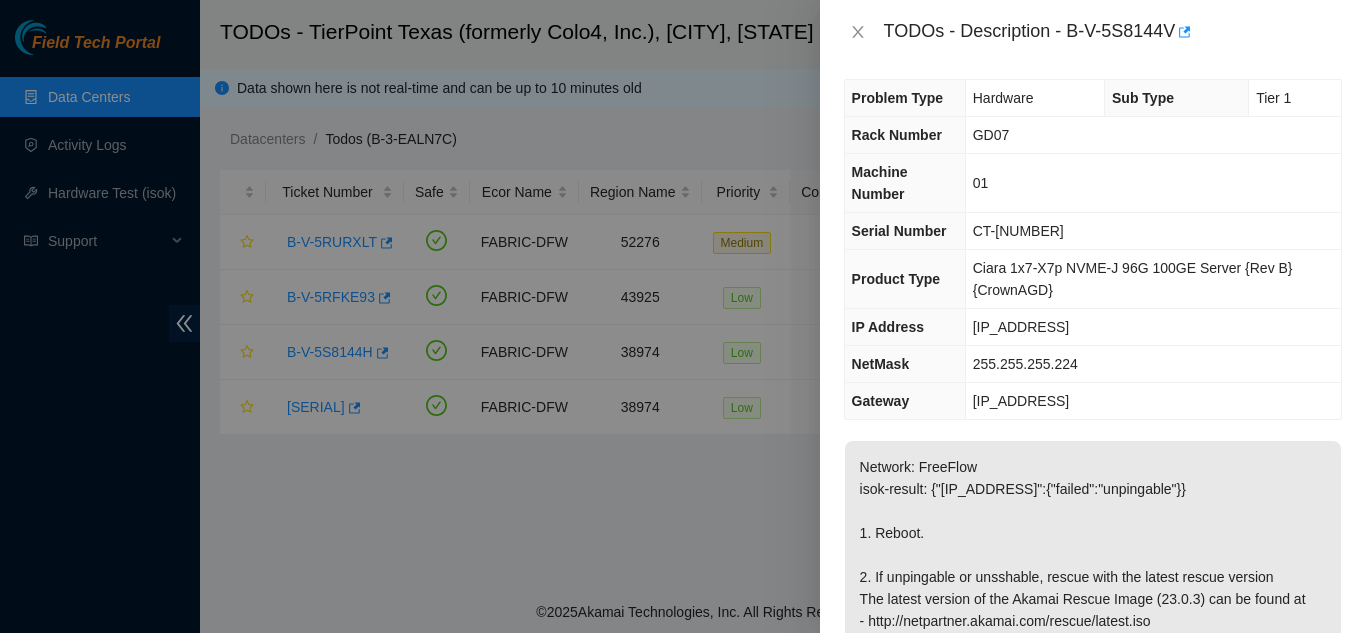 scroll, scrollTop: 0, scrollLeft: 0, axis: both 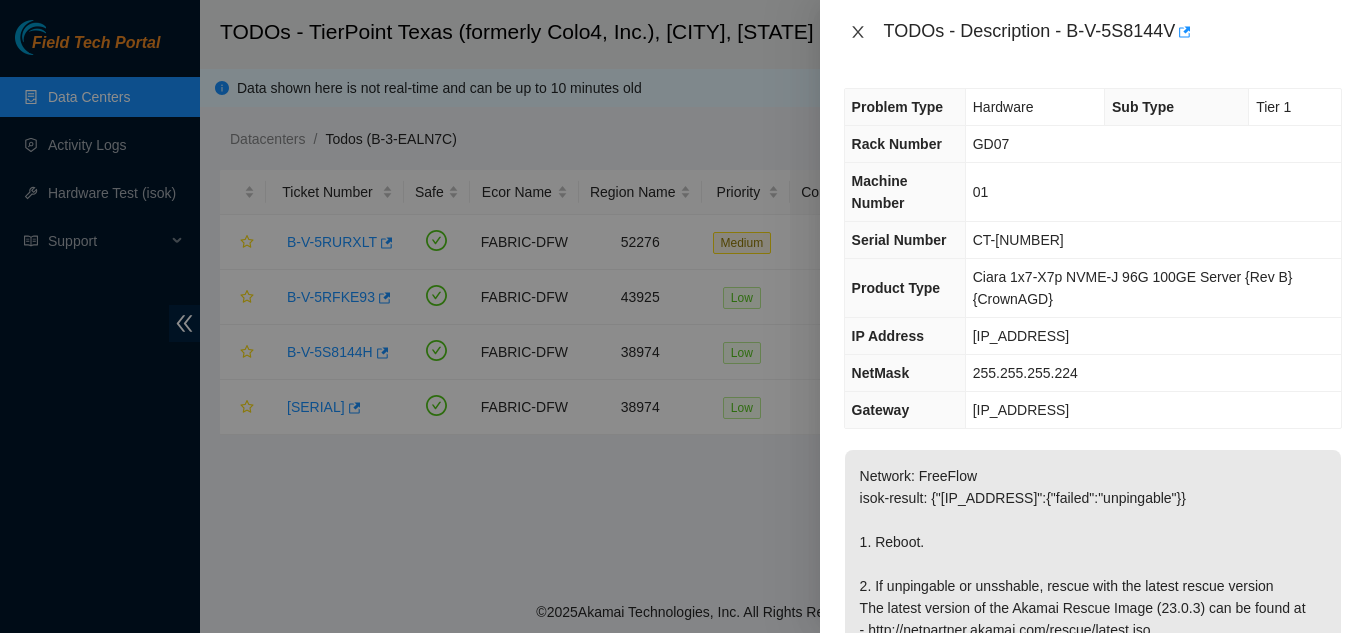 click 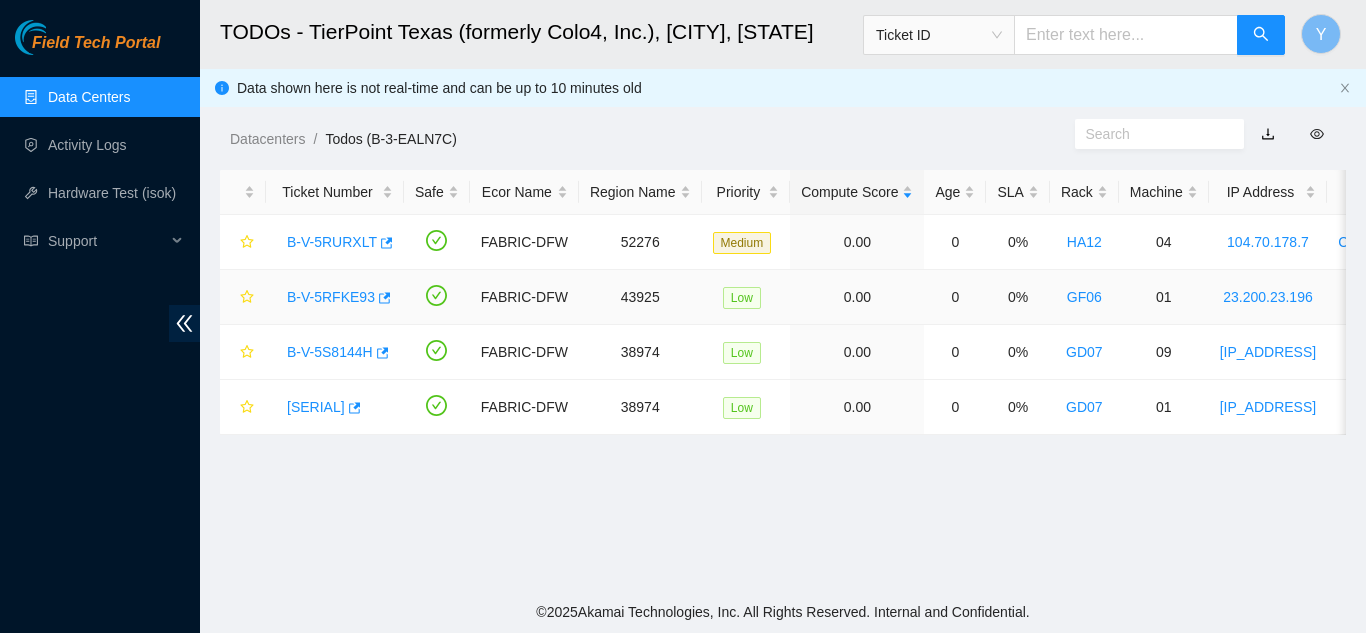 click on "B-V-5RFKE93" at bounding box center (331, 297) 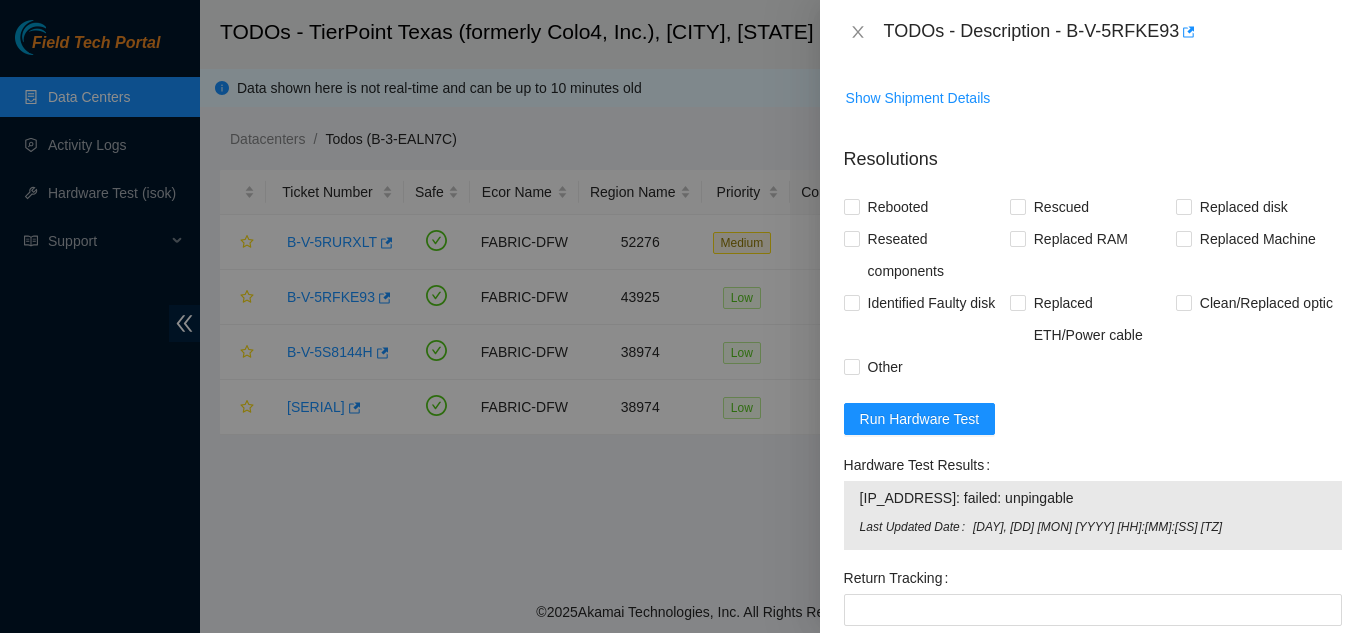 scroll, scrollTop: 963, scrollLeft: 0, axis: vertical 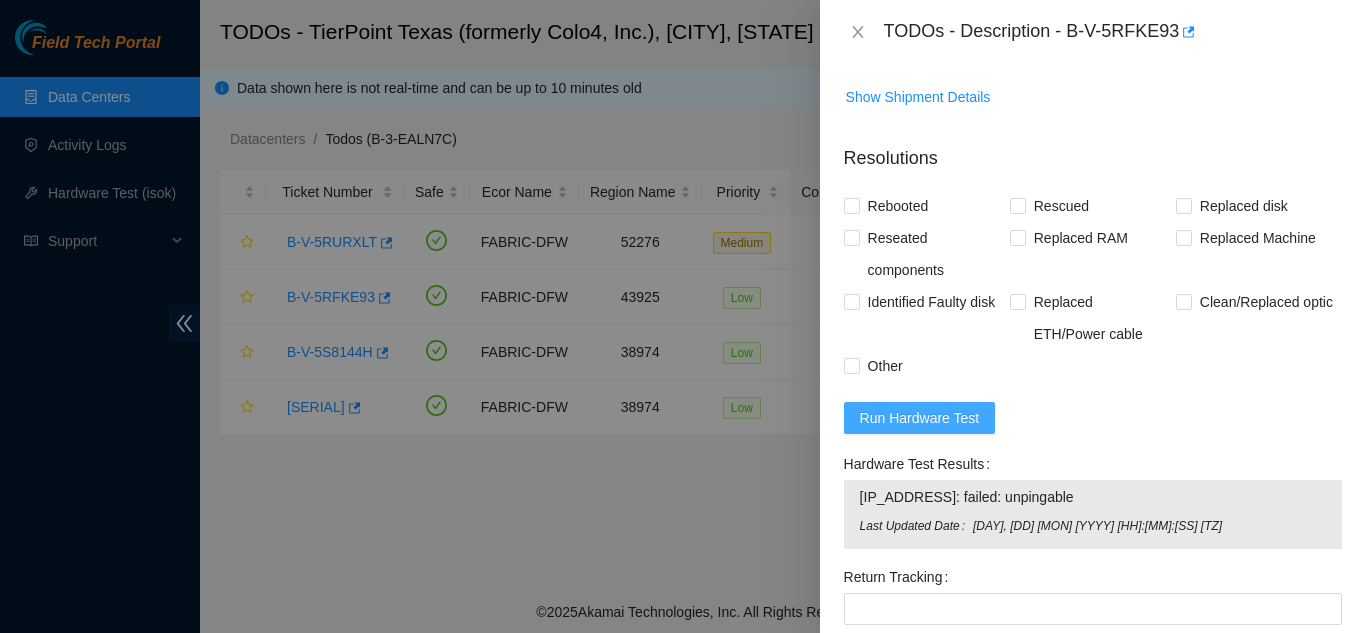 click on "Run Hardware Test" at bounding box center [920, 418] 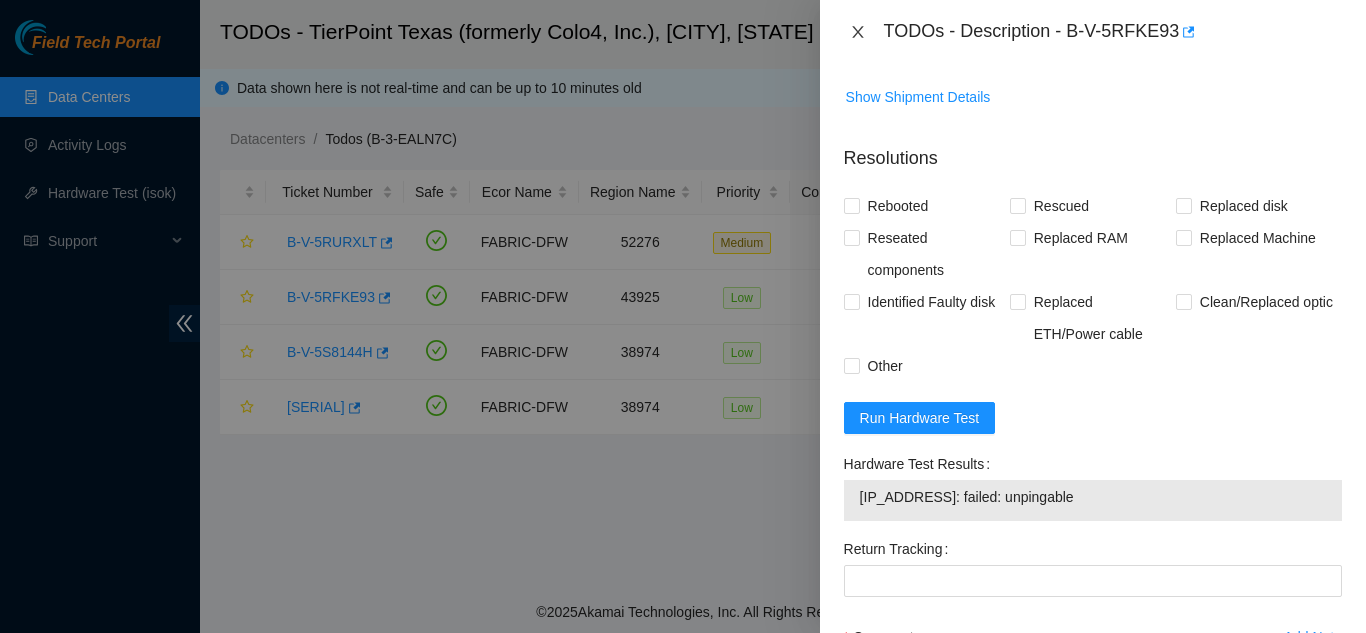 click 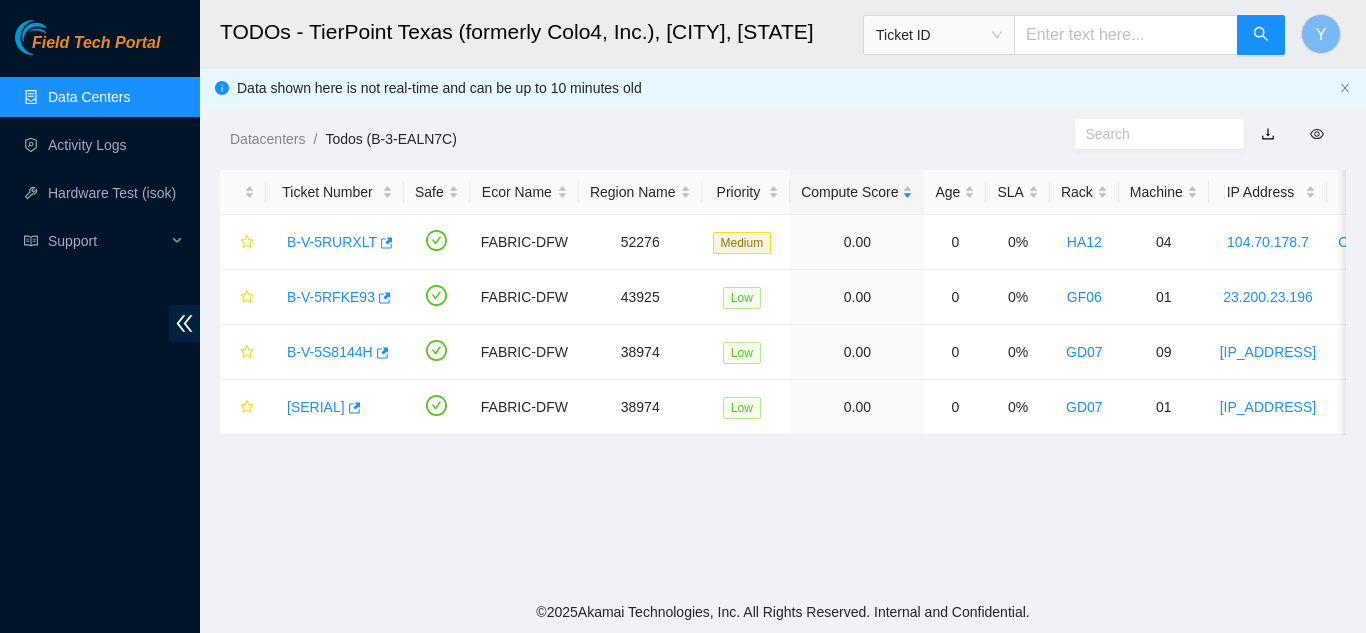 scroll, scrollTop: 442, scrollLeft: 0, axis: vertical 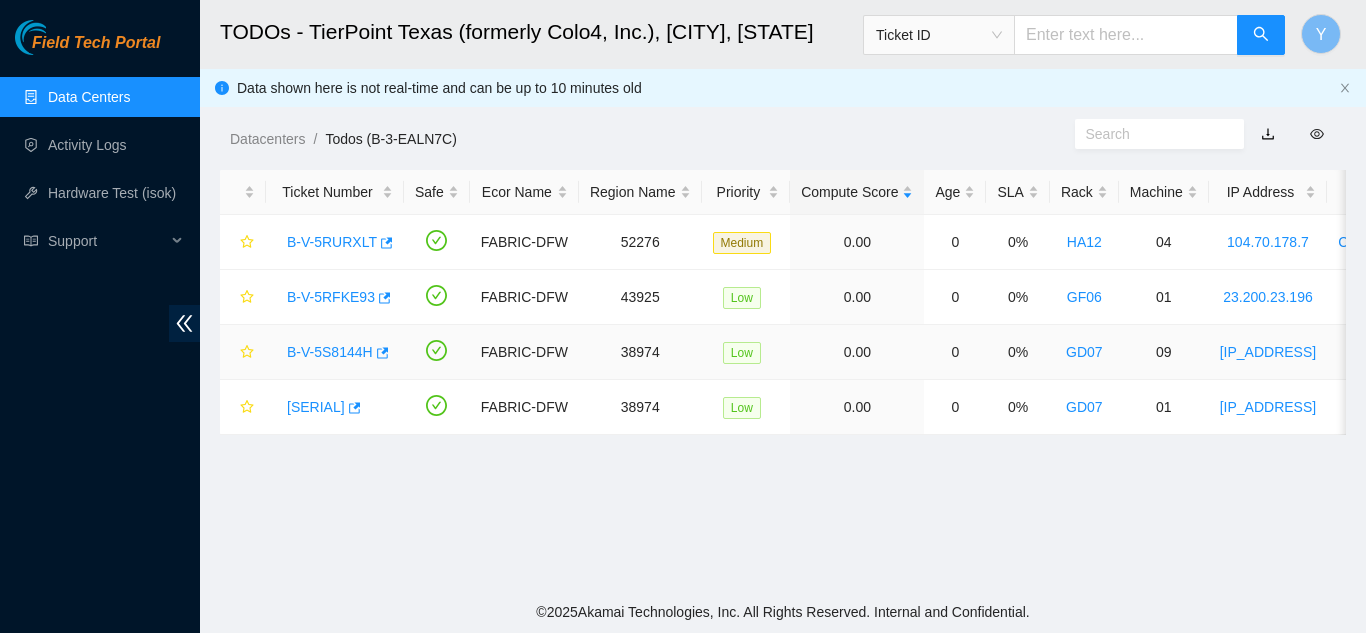 click on "B-V-5S8144H" at bounding box center (330, 352) 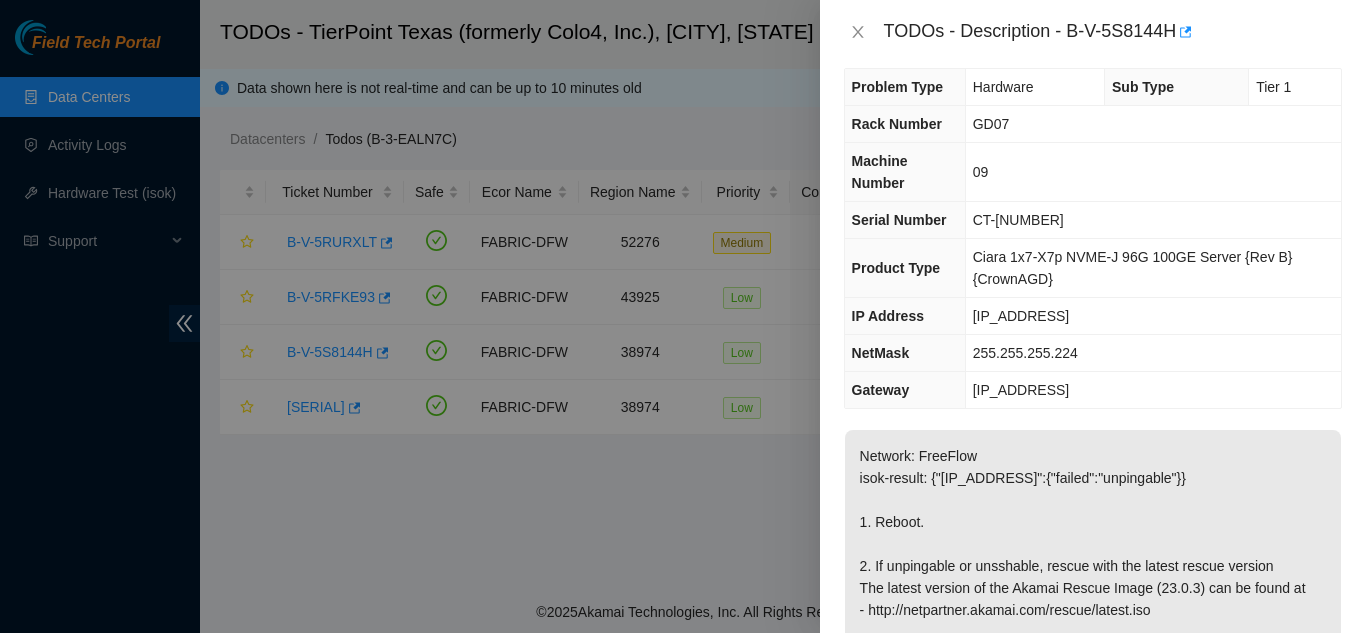 scroll, scrollTop: 0, scrollLeft: 0, axis: both 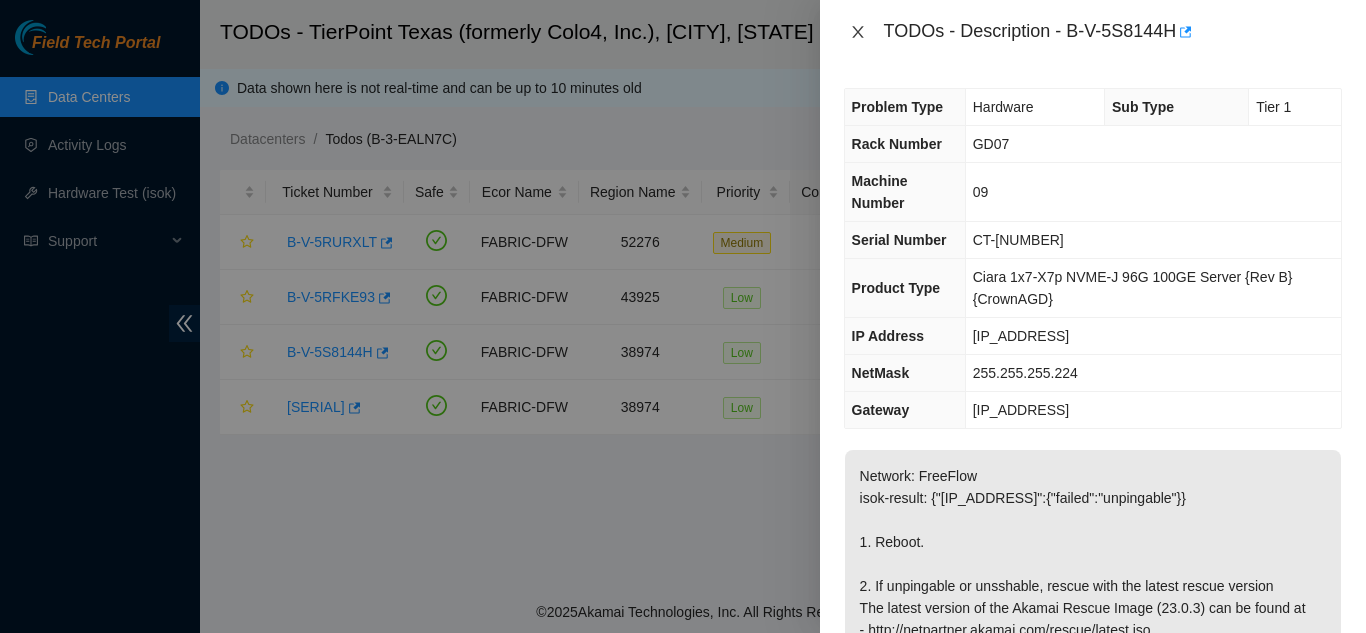 click 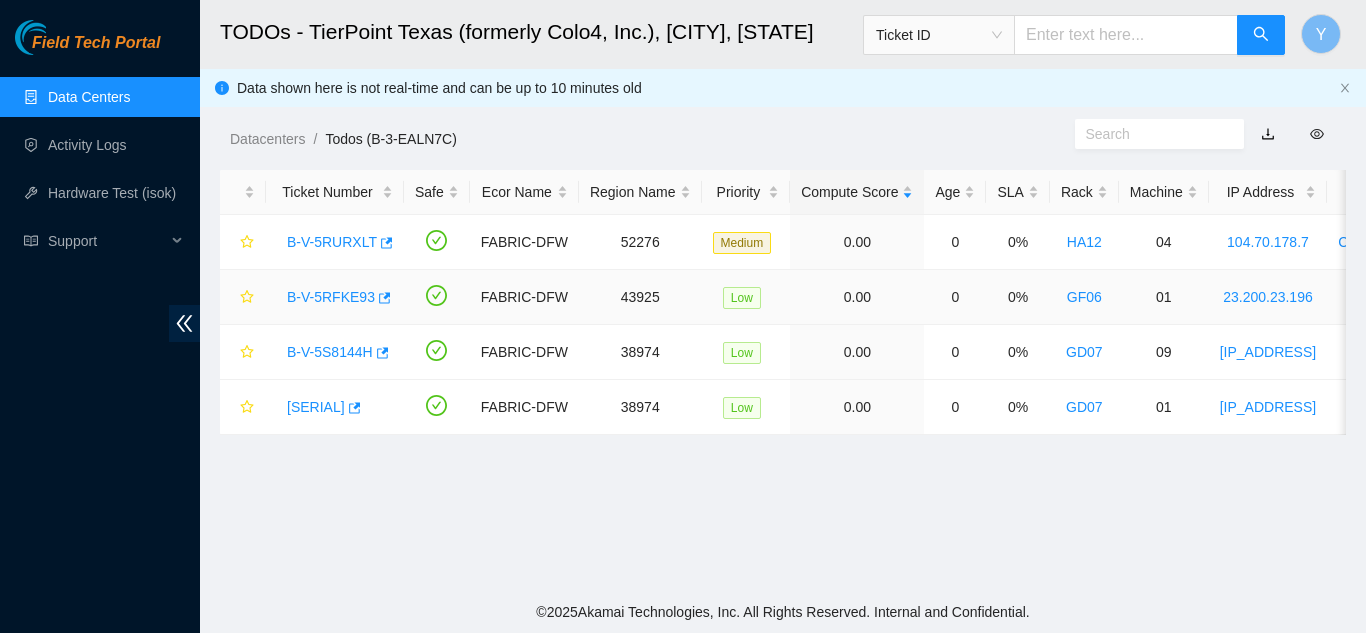 click on "B-V-5RFKE93" at bounding box center [331, 297] 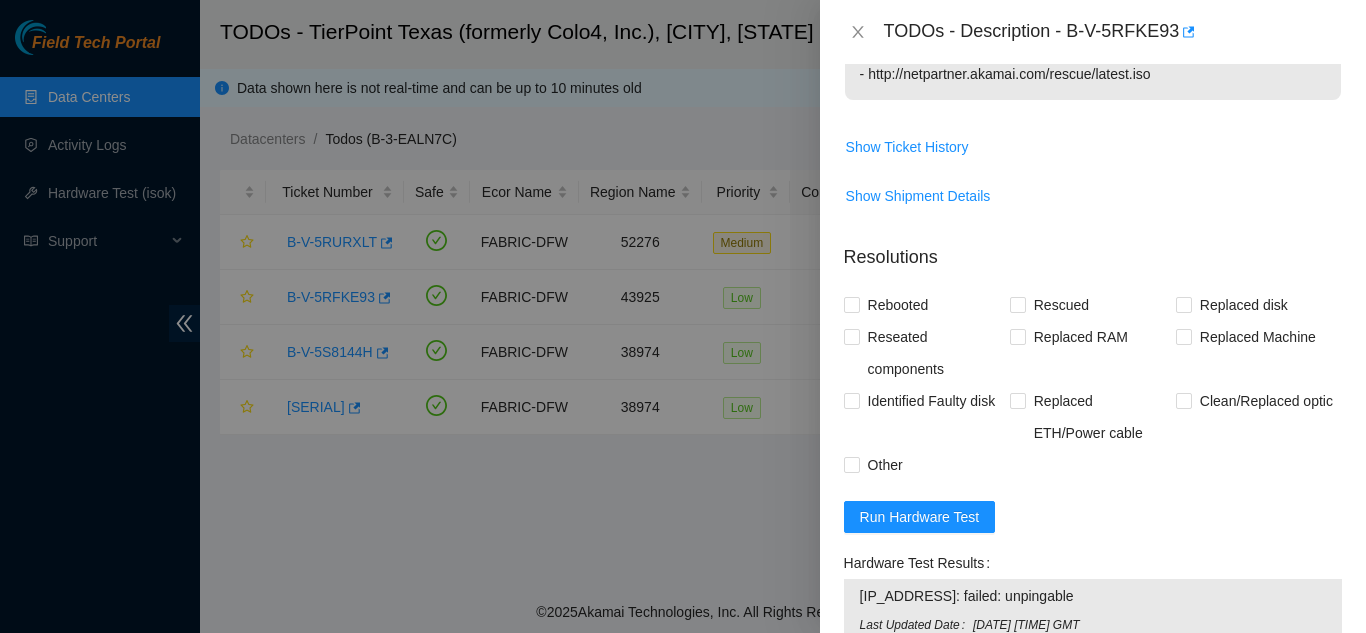 scroll, scrollTop: 866, scrollLeft: 0, axis: vertical 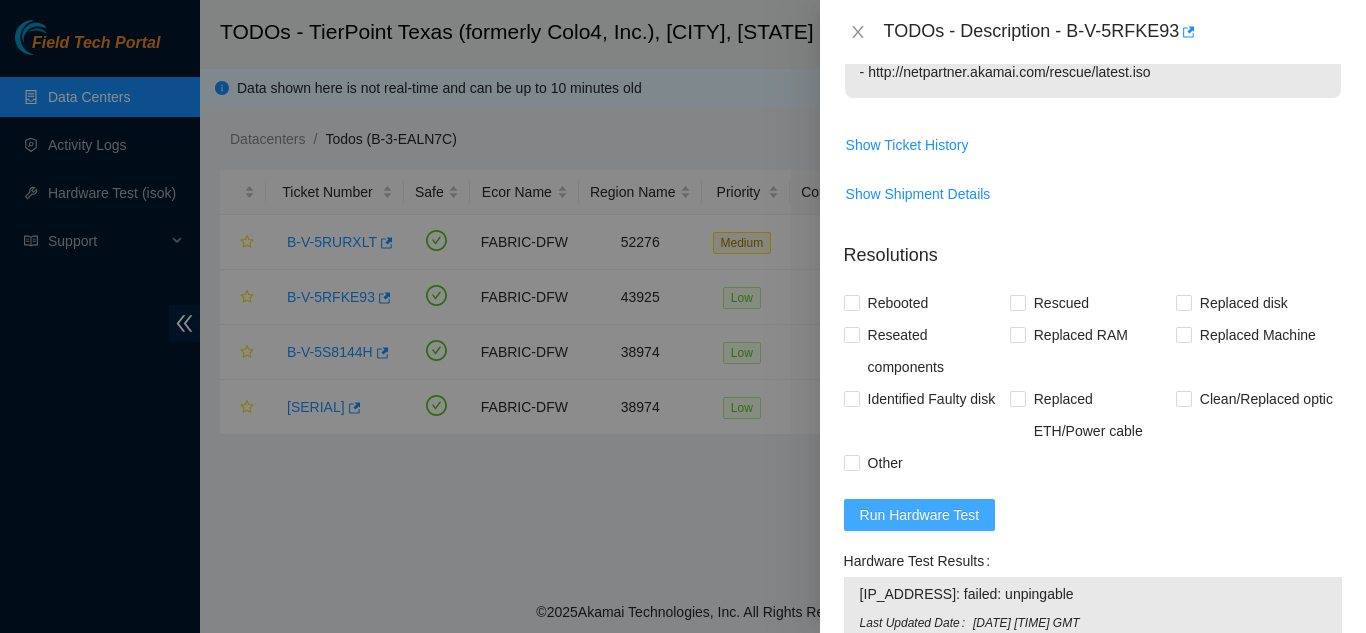 click on "Run Hardware Test" at bounding box center [920, 515] 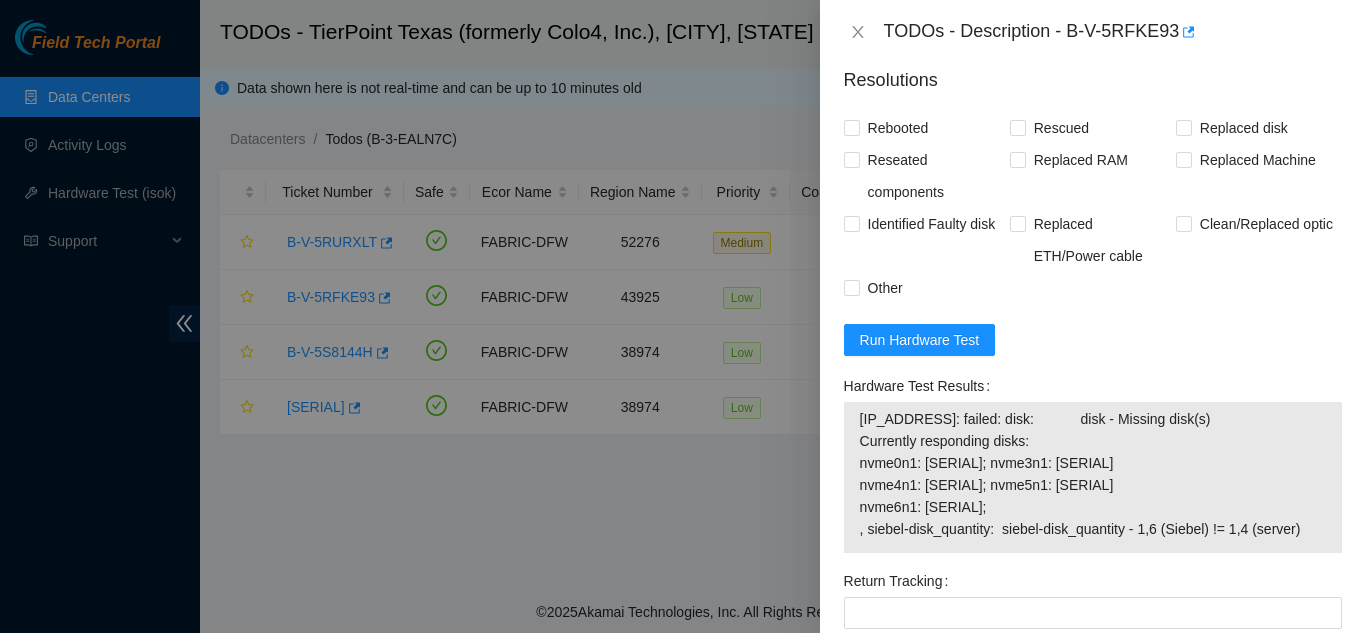 scroll, scrollTop: 1040, scrollLeft: 0, axis: vertical 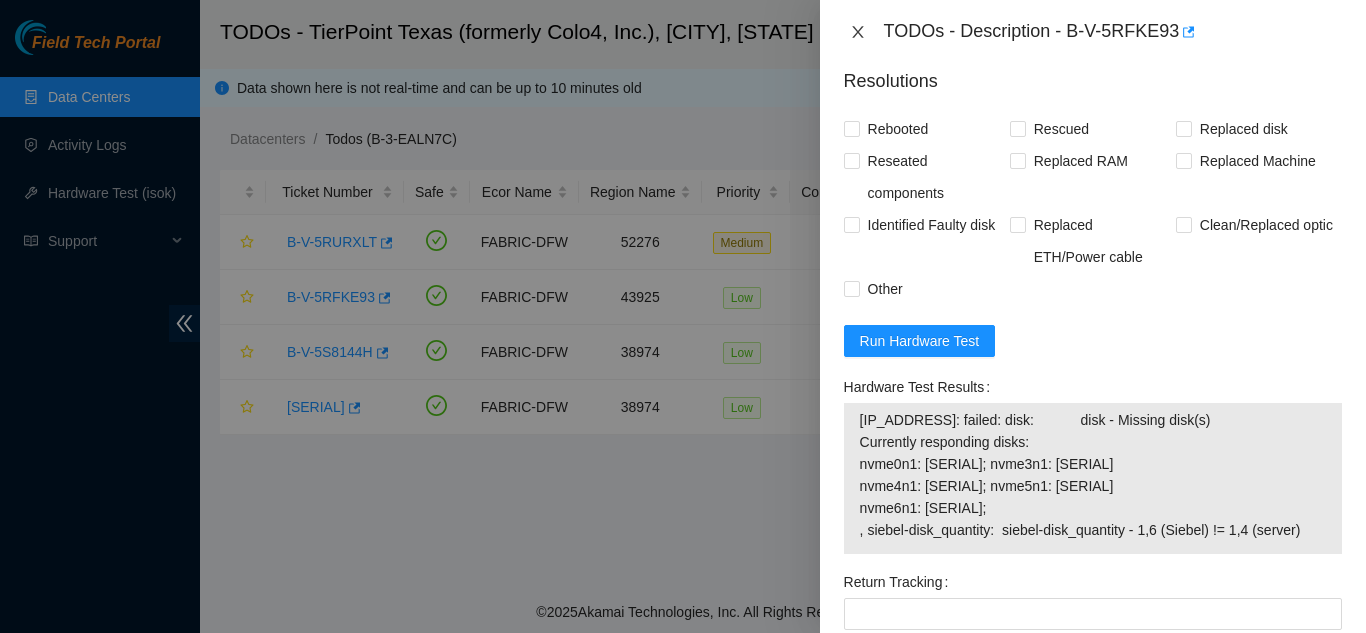 click 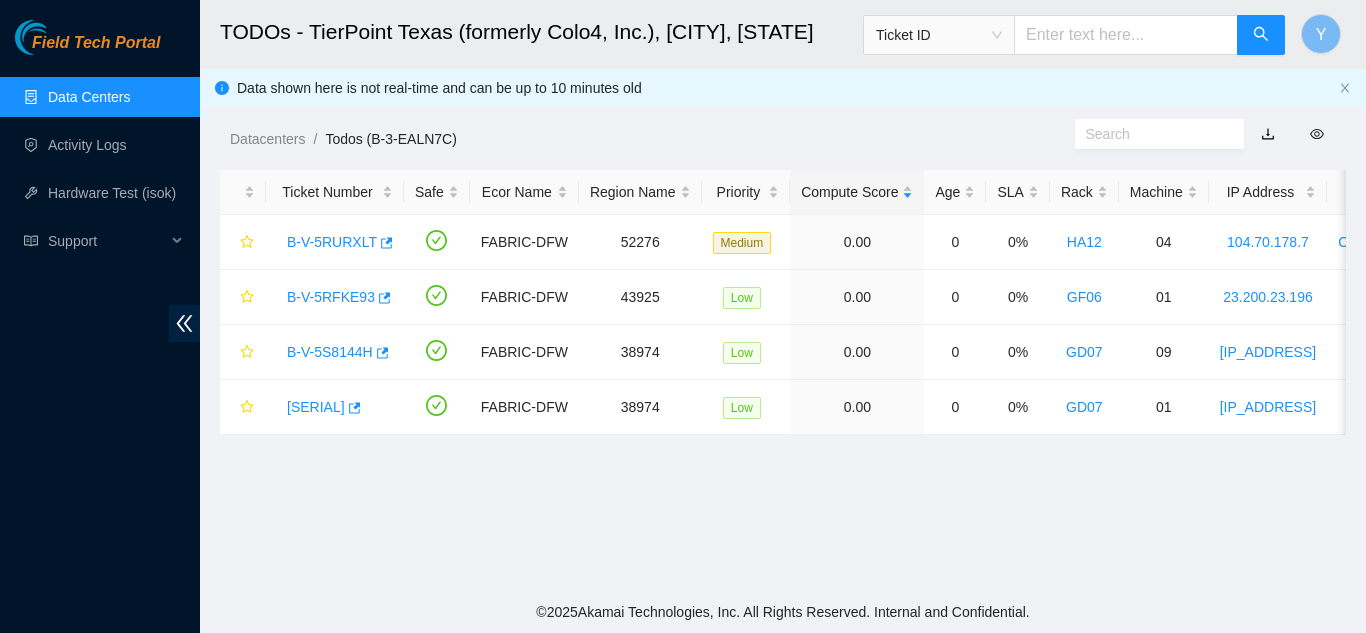 scroll, scrollTop: 519, scrollLeft: 0, axis: vertical 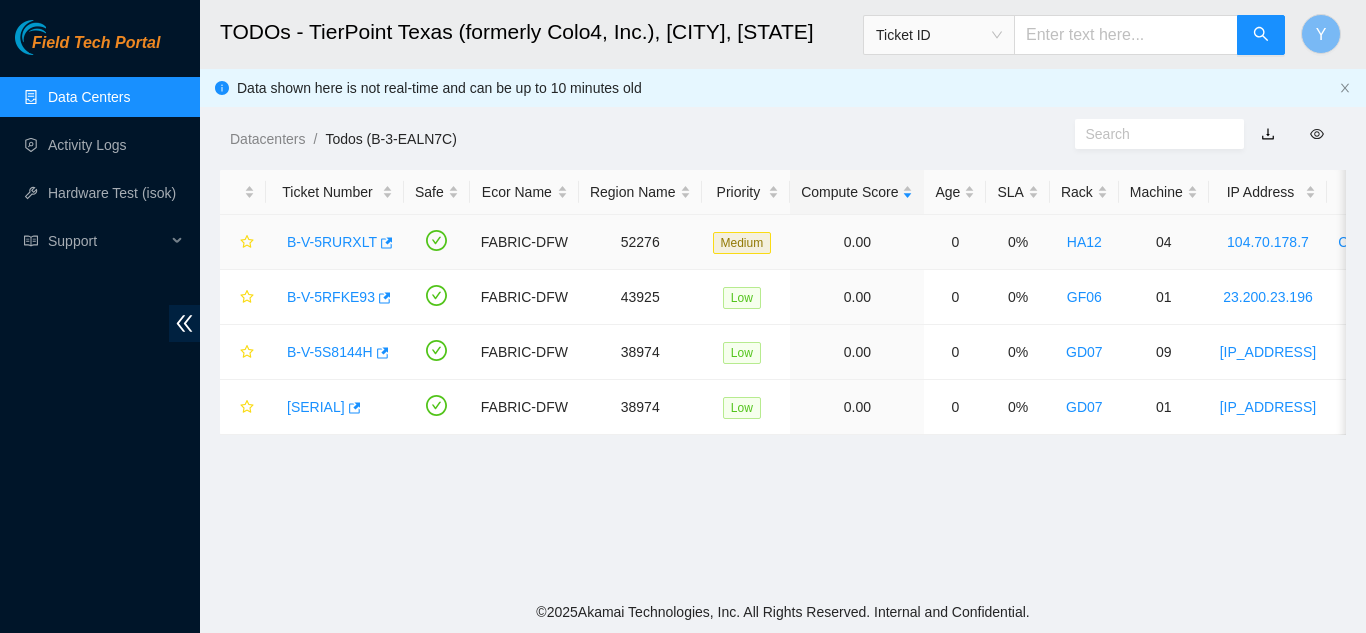 click on "B-V-5RURXLT" at bounding box center (332, 242) 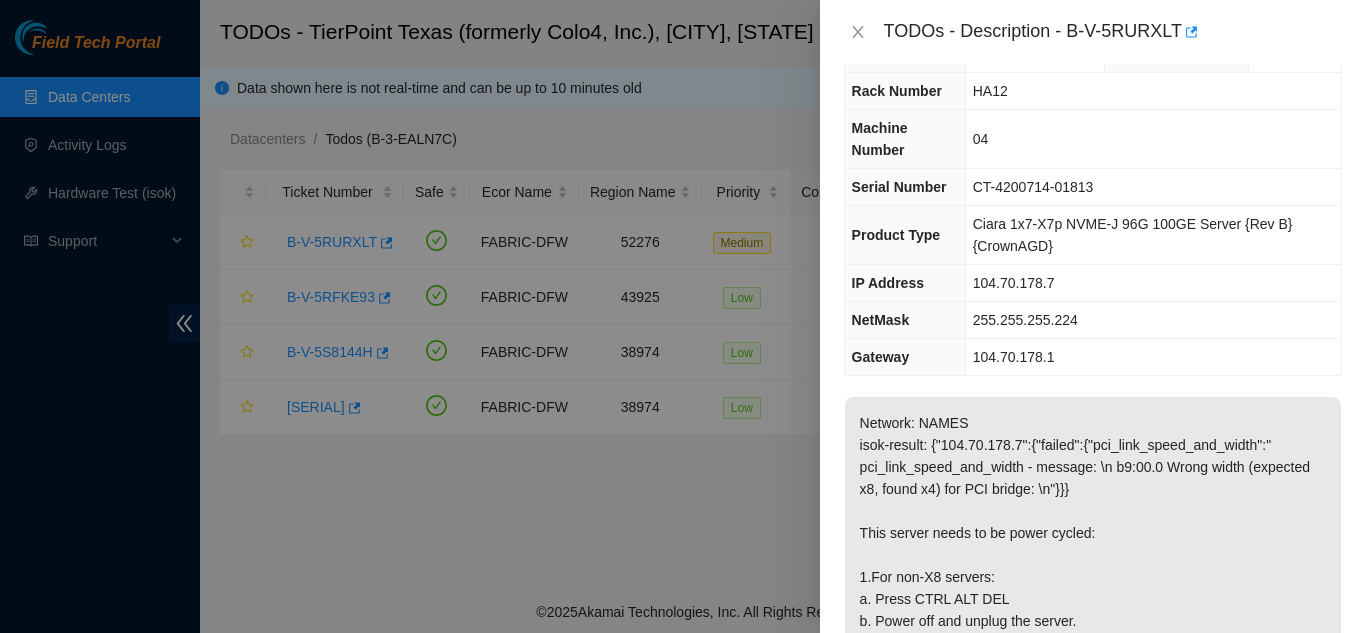 scroll, scrollTop: 0, scrollLeft: 0, axis: both 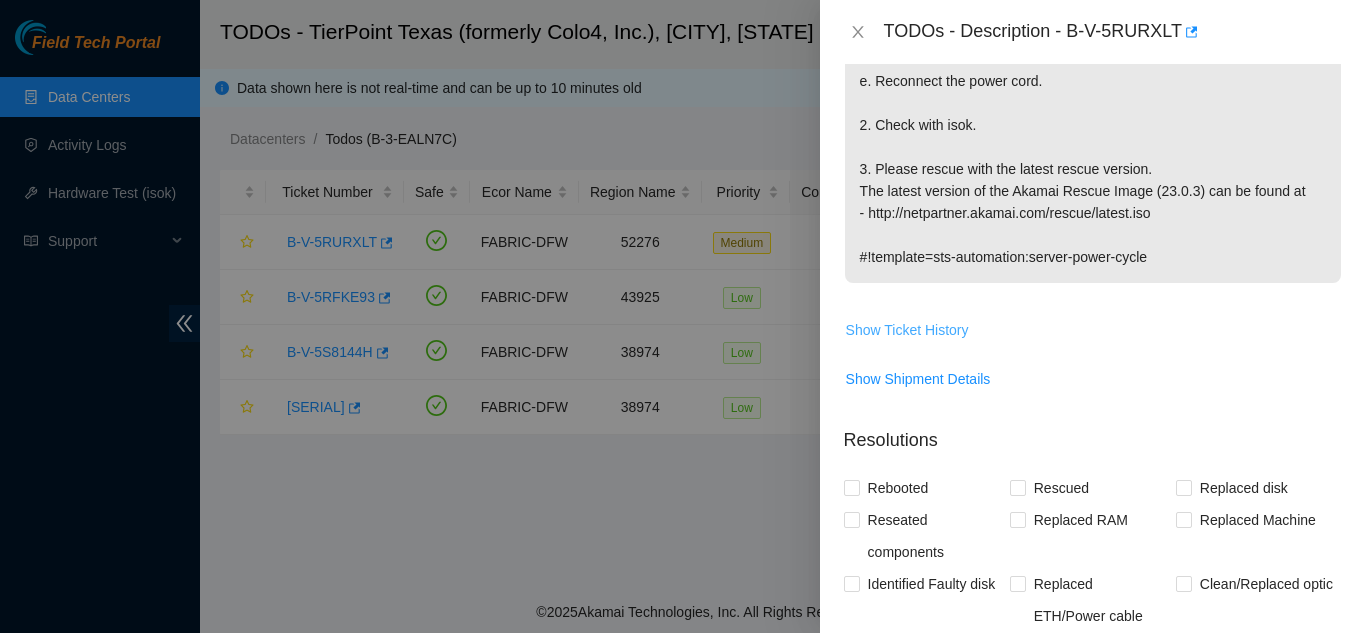 click on "Show Ticket History" at bounding box center [907, 330] 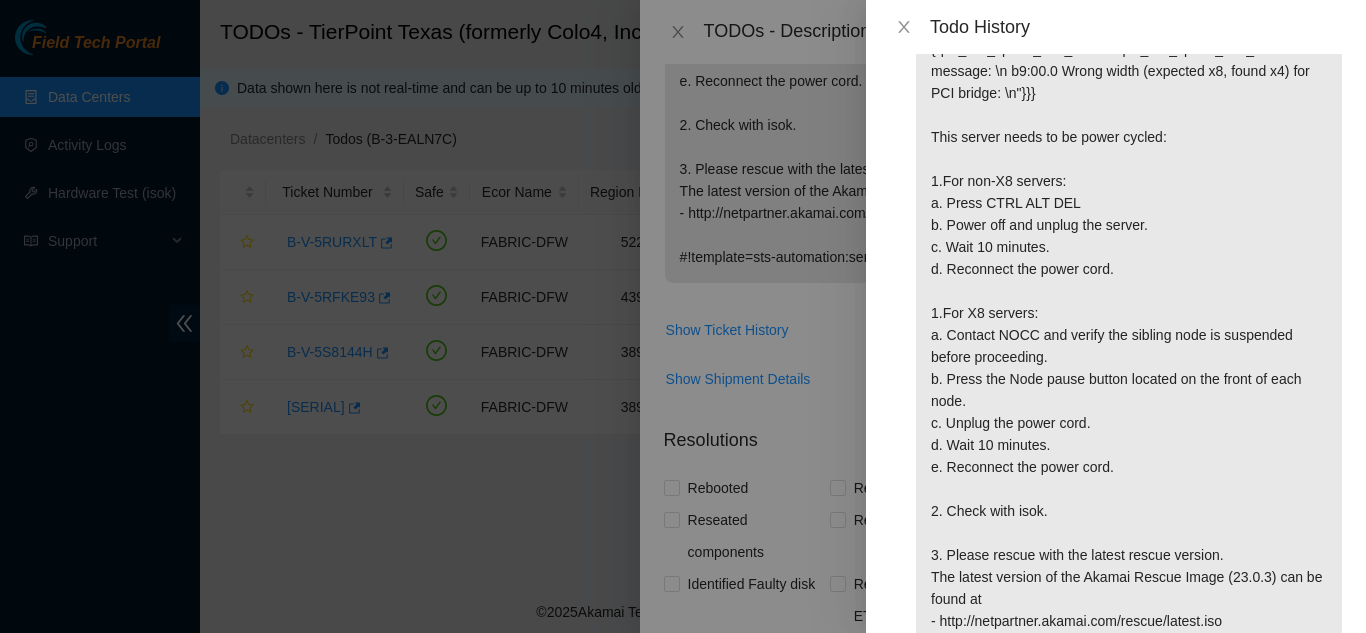 scroll, scrollTop: 0, scrollLeft: 0, axis: both 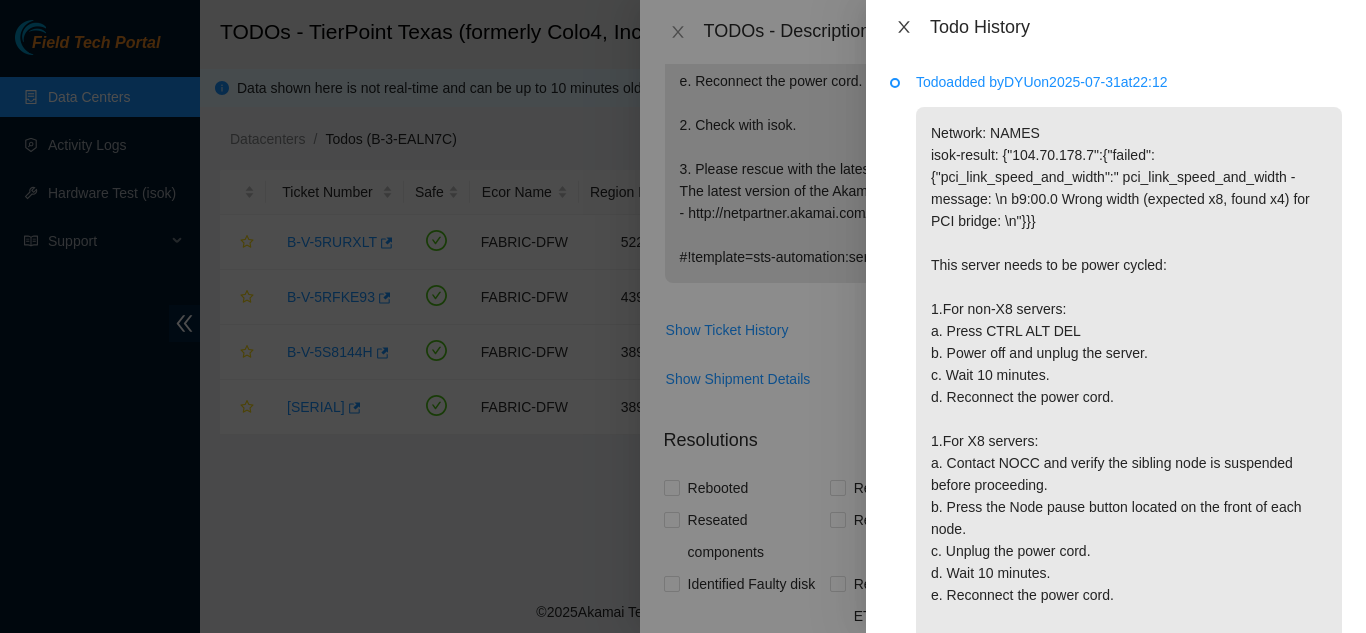 click 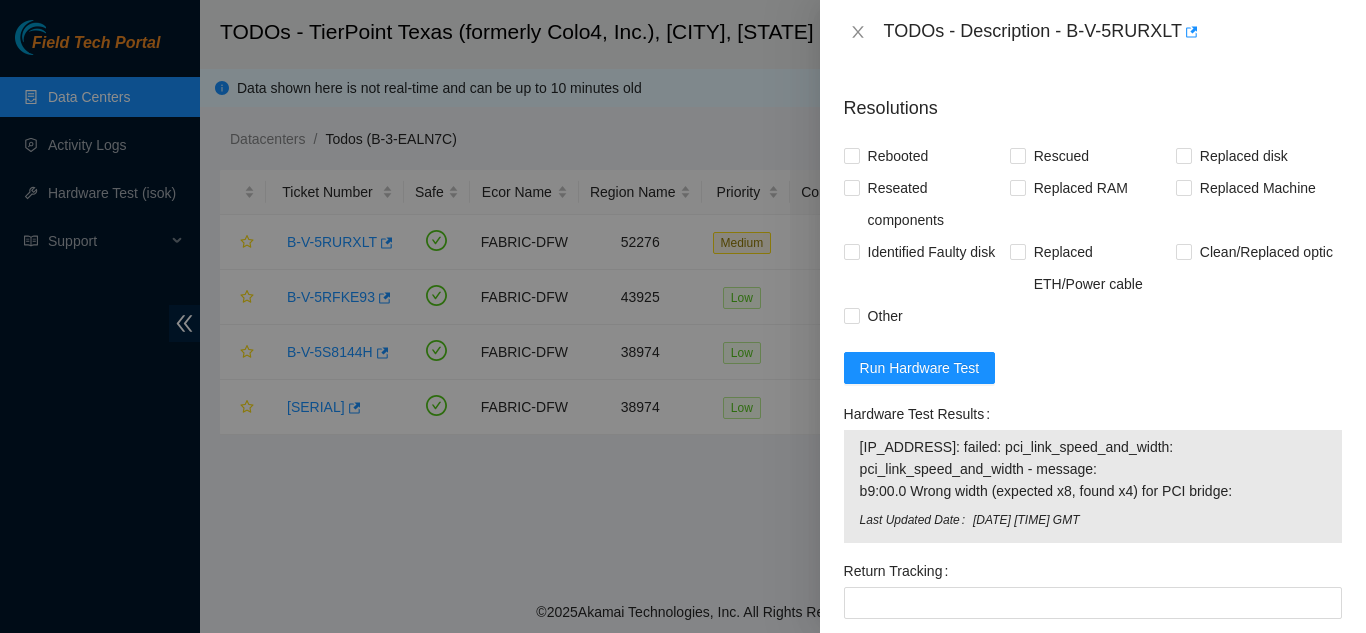 scroll, scrollTop: 1150, scrollLeft: 0, axis: vertical 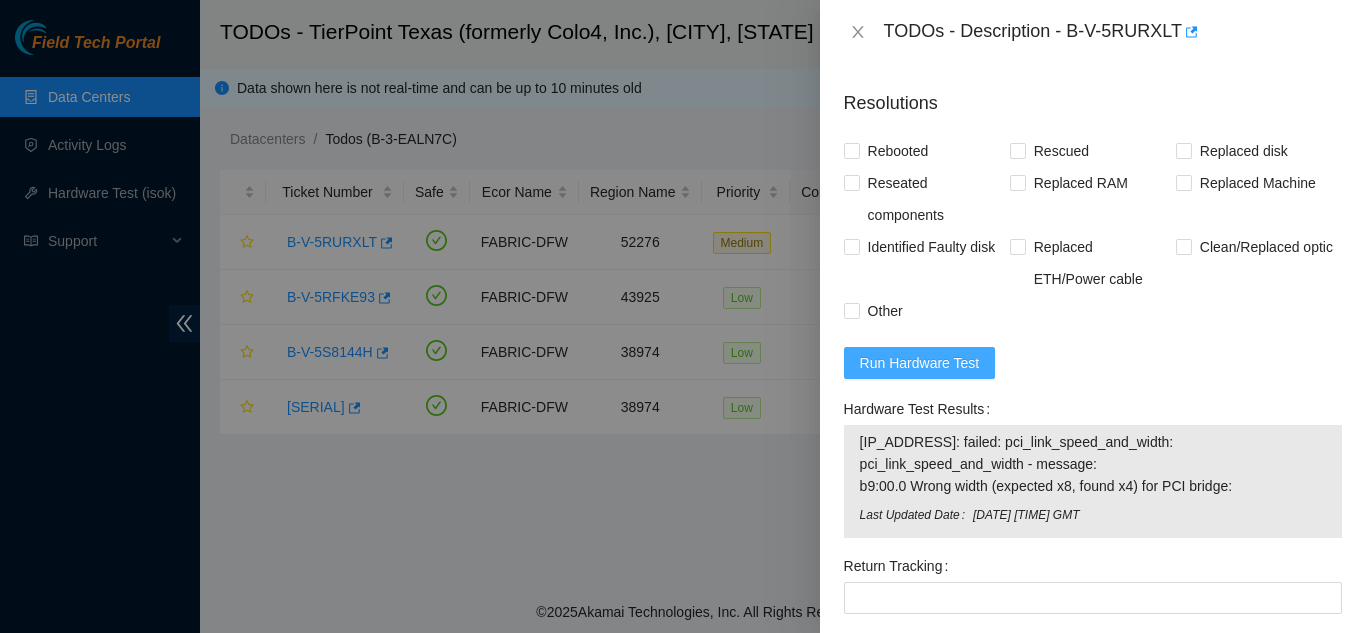 click on "Run Hardware Test" at bounding box center (920, 363) 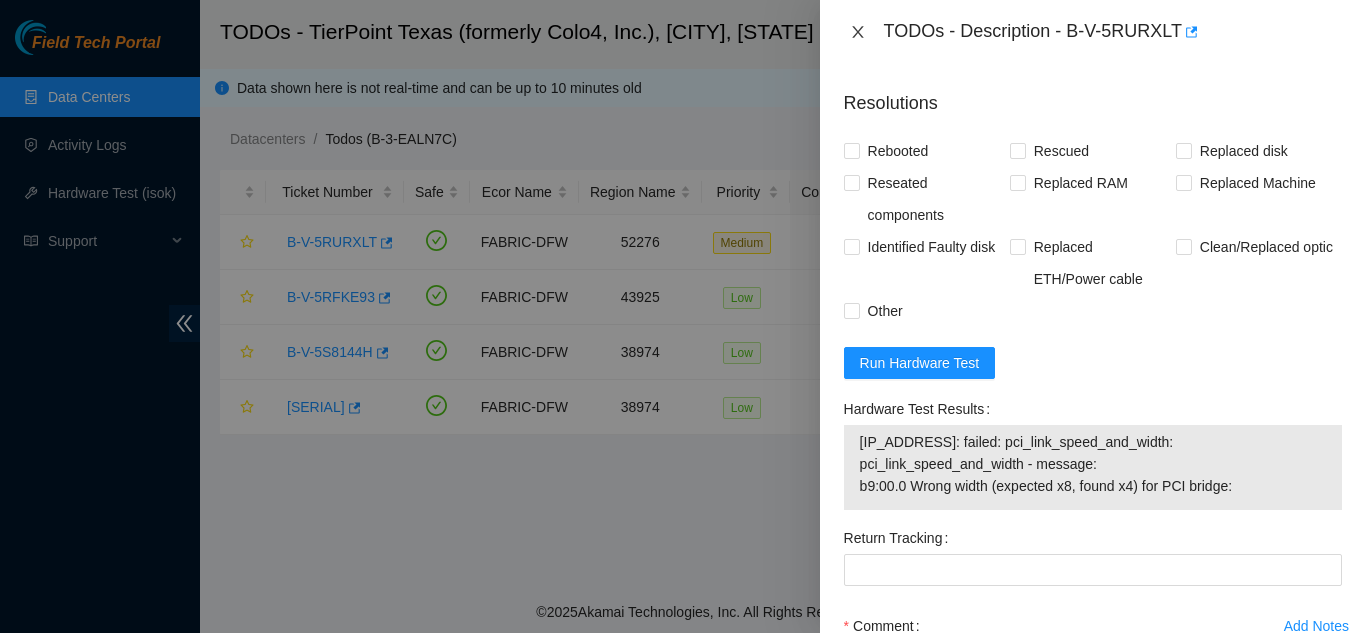 click 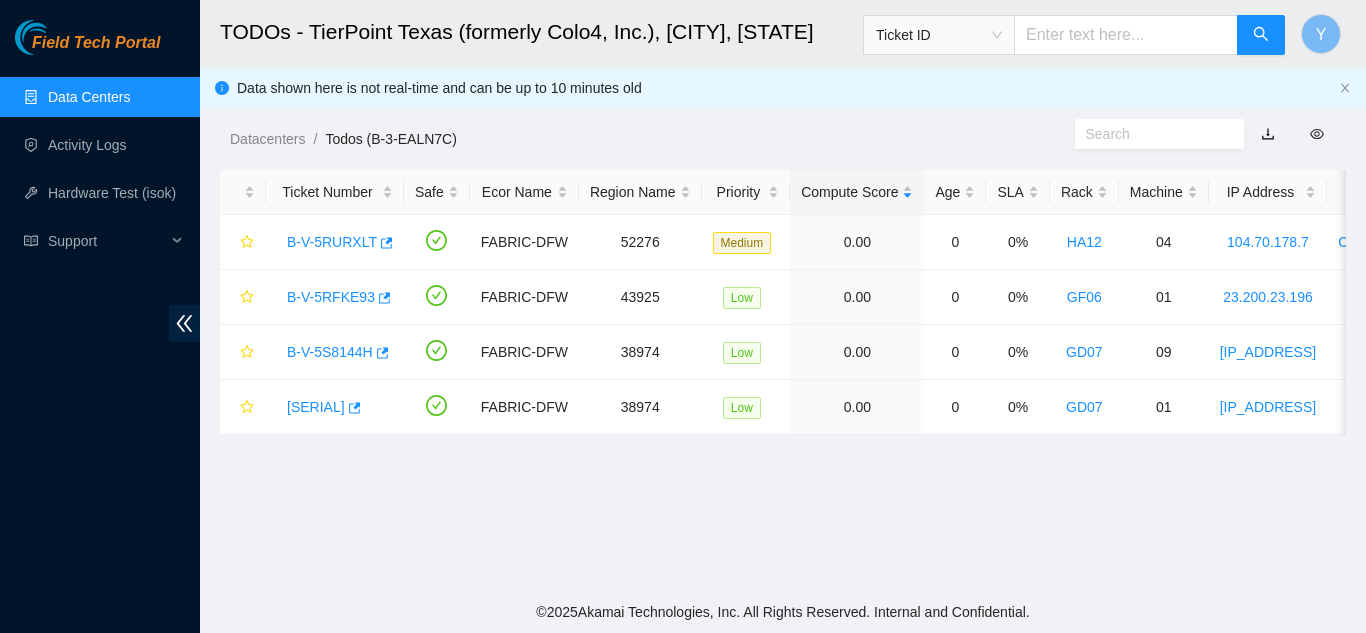 scroll, scrollTop: 519, scrollLeft: 0, axis: vertical 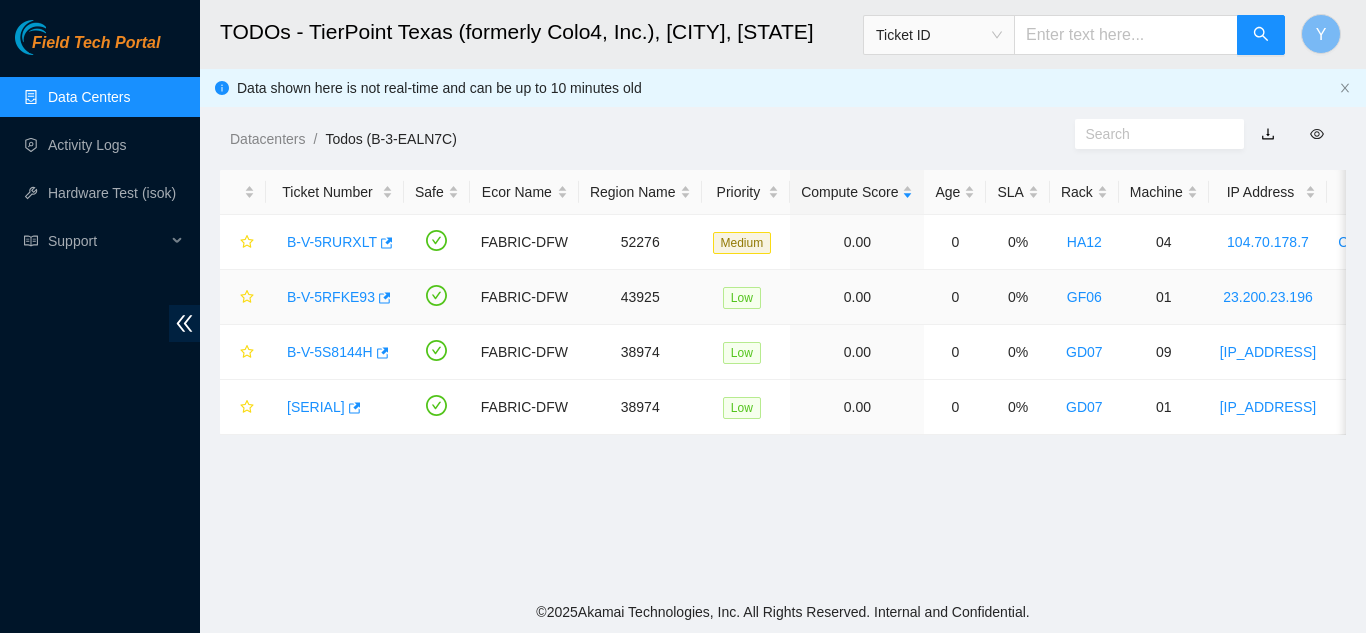 click on "B-V-5RFKE93" at bounding box center [331, 297] 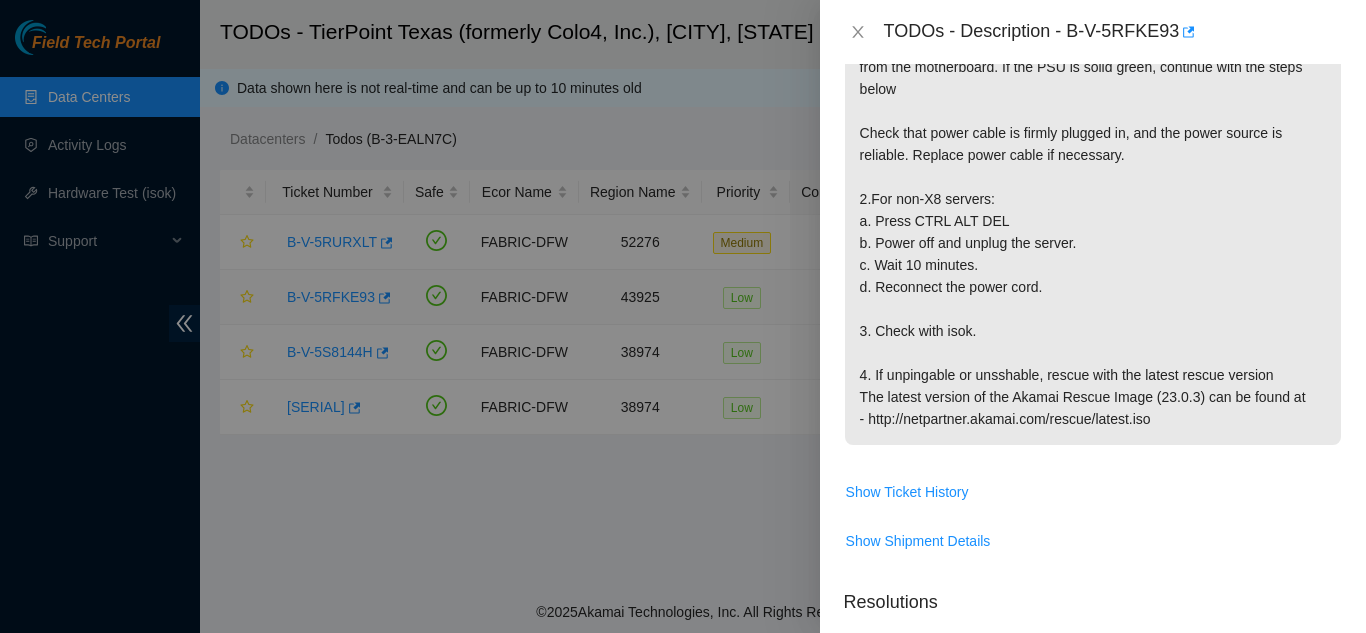 scroll, scrollTop: 1040, scrollLeft: 0, axis: vertical 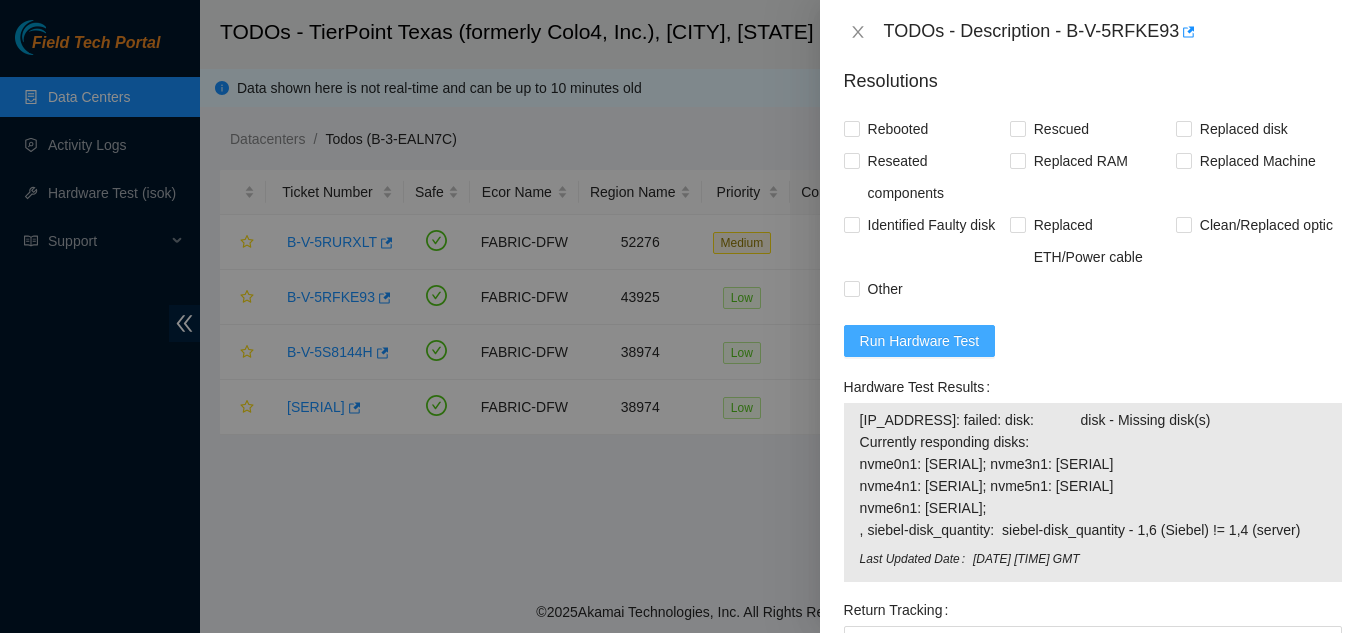 click on "Run Hardware Test" at bounding box center [920, 341] 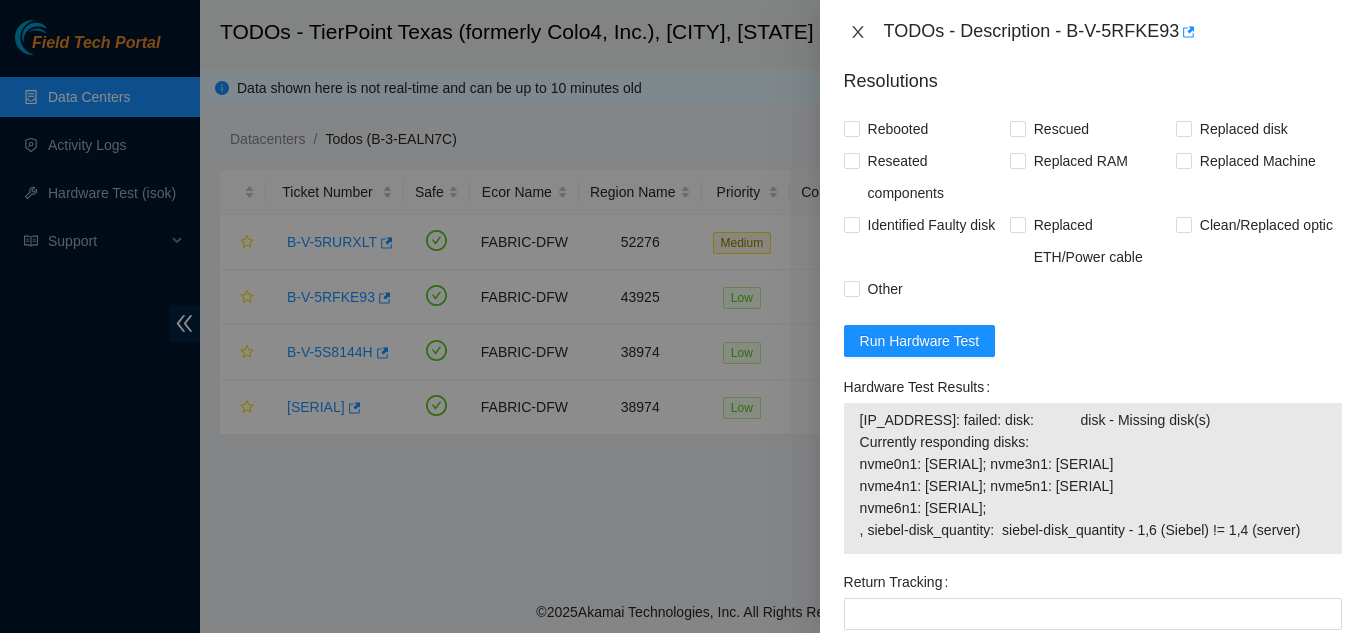 click 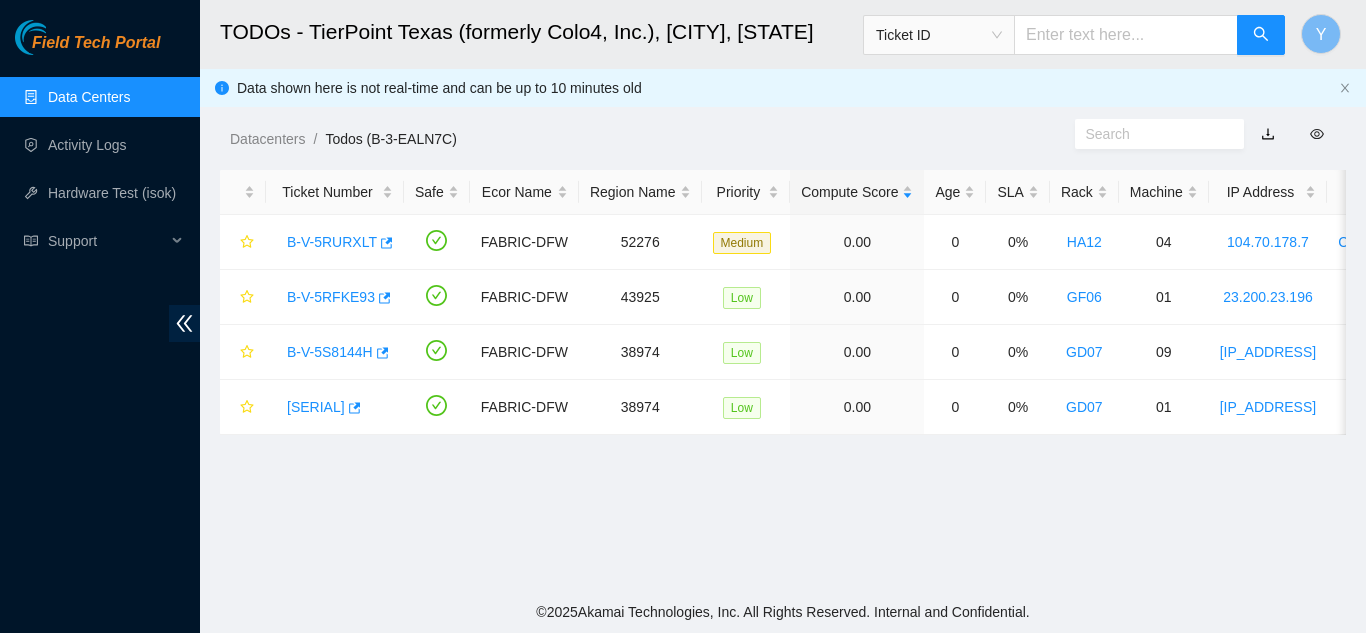 scroll, scrollTop: 519, scrollLeft: 0, axis: vertical 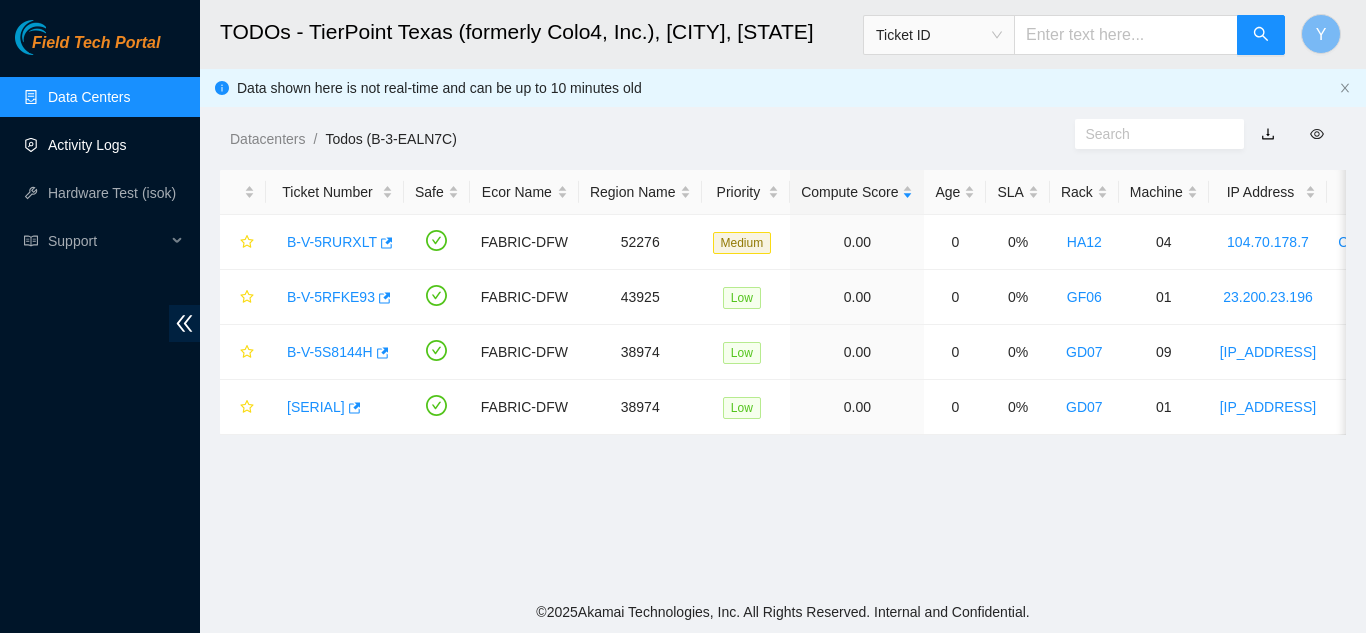 click on "Activity Logs" at bounding box center (87, 145) 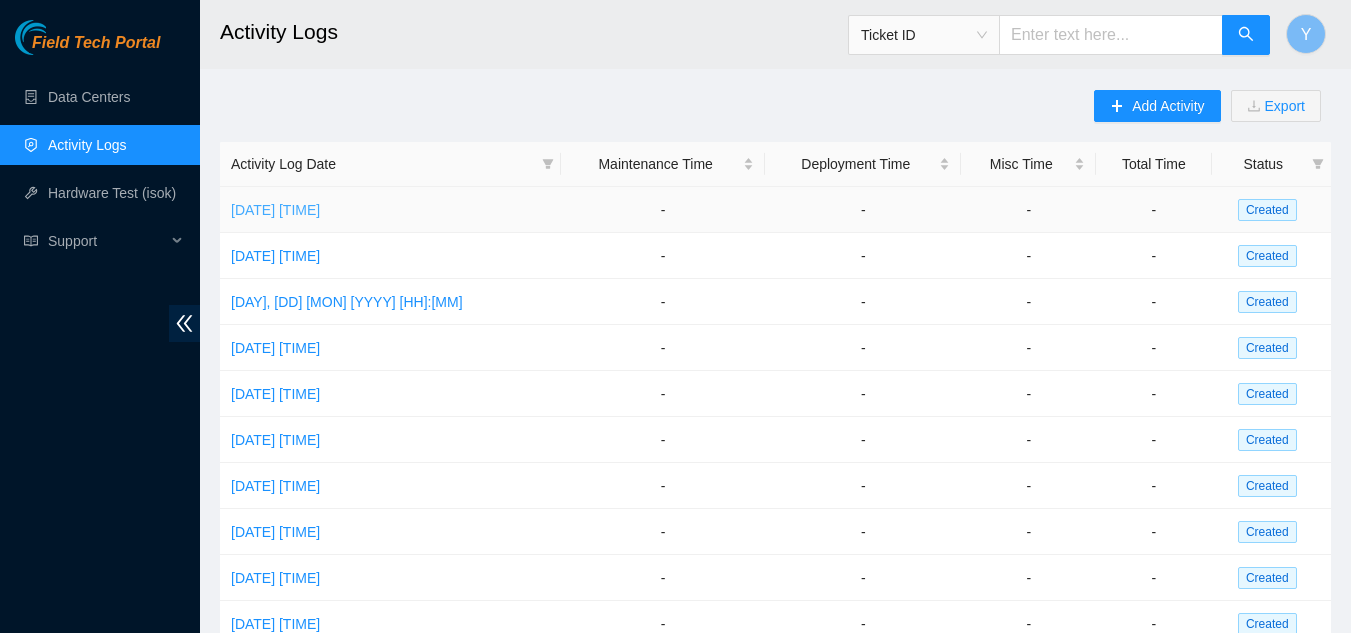 click on "[DATE] [TIME]" at bounding box center (275, 210) 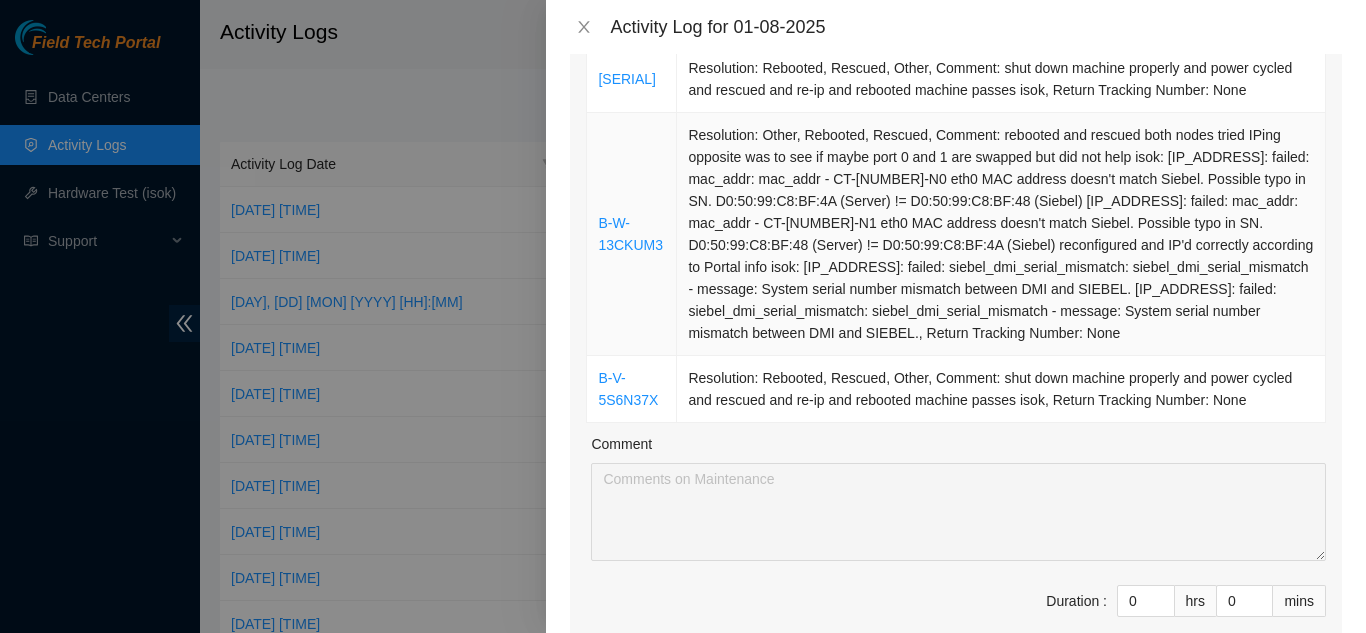 scroll, scrollTop: 300, scrollLeft: 0, axis: vertical 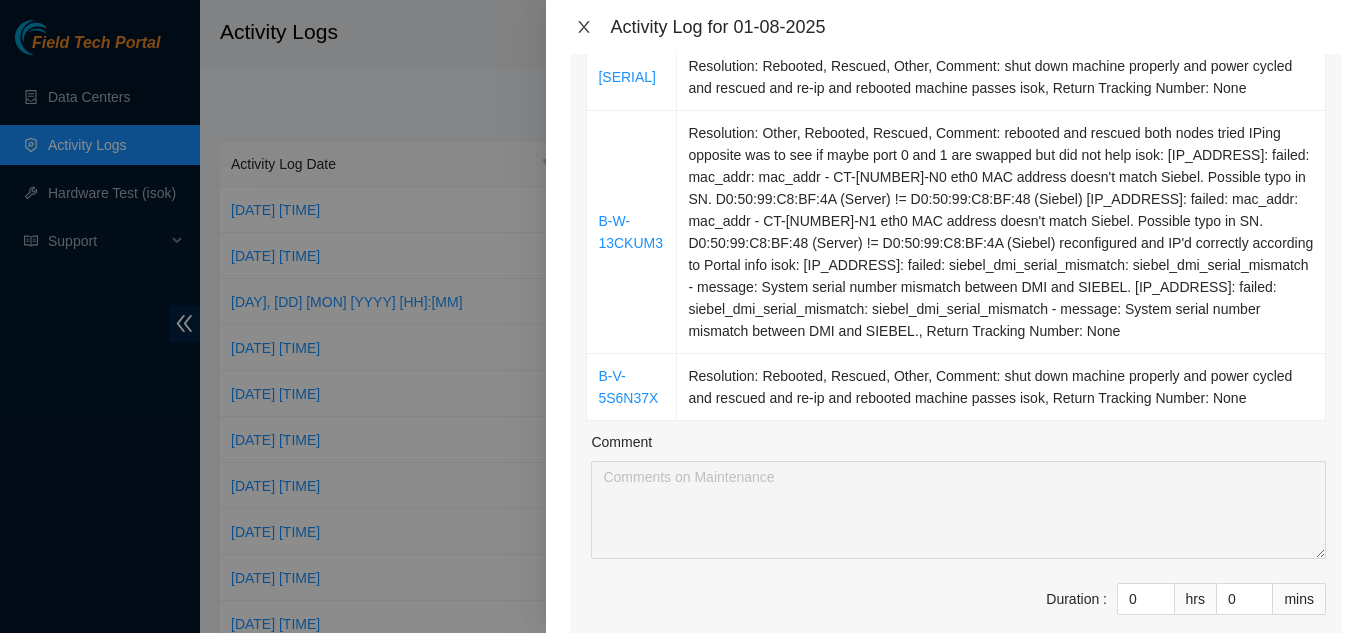 click 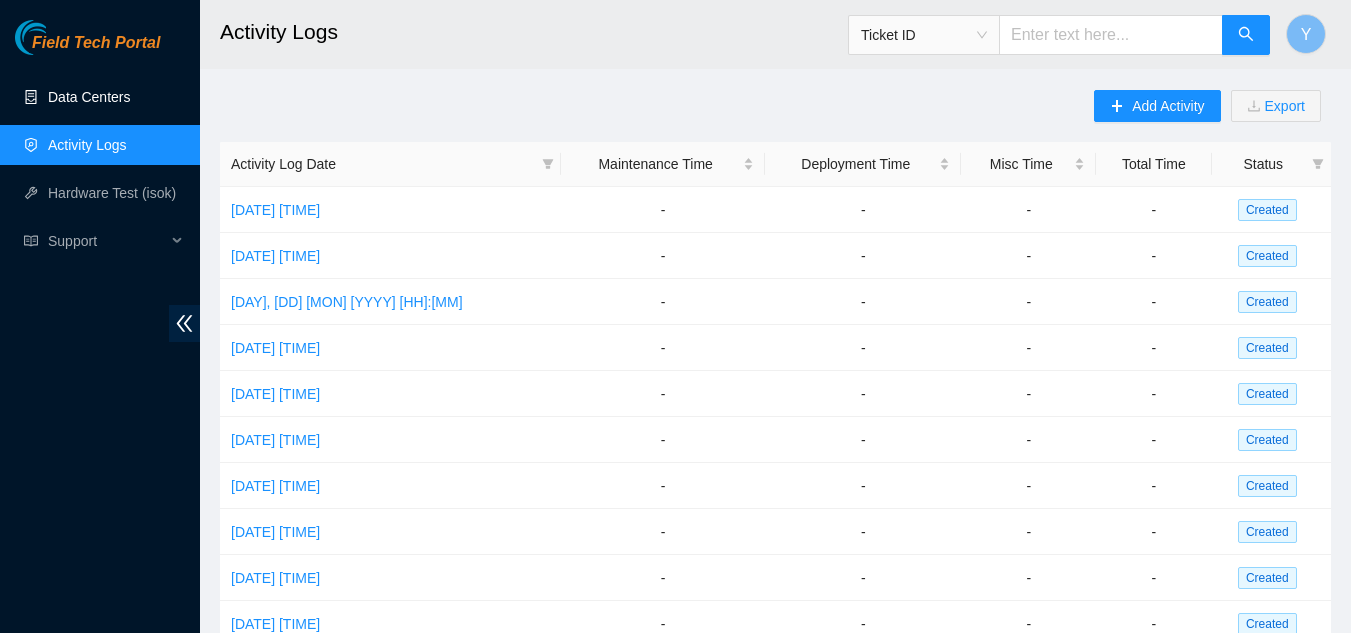 click on "Data Centers" at bounding box center (89, 97) 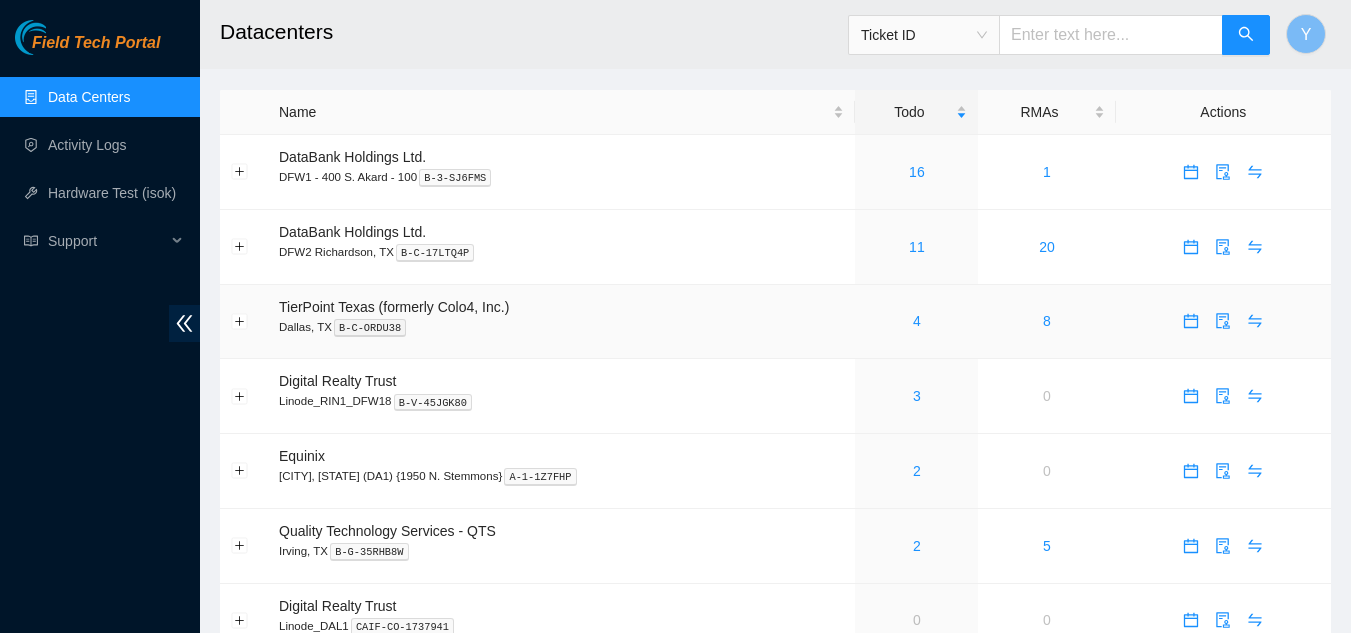 click on "4" at bounding box center (916, 321) 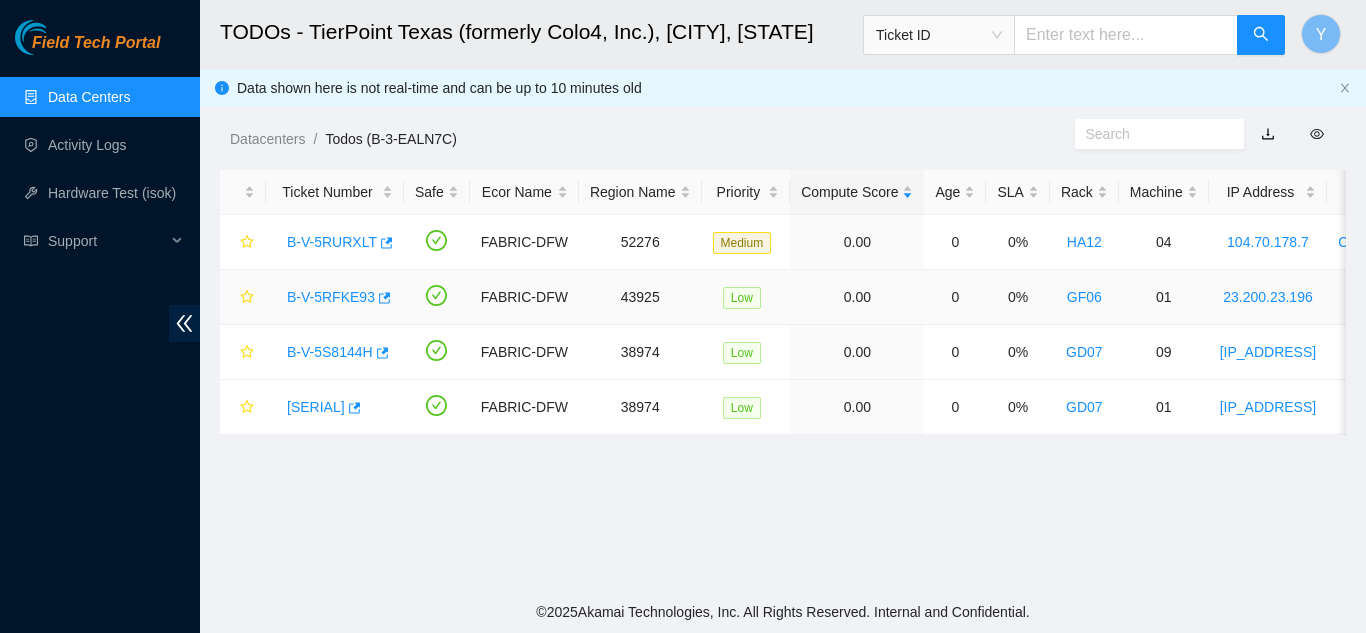 click on "B-V-5RFKE93" at bounding box center (331, 297) 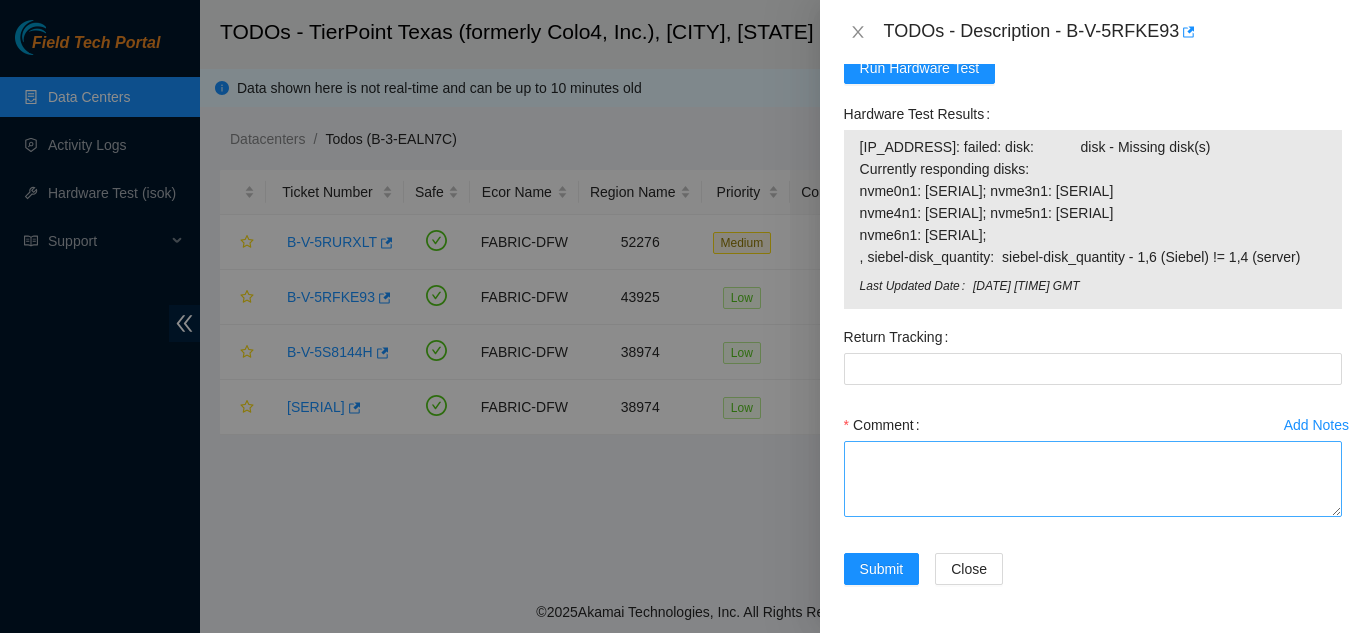 scroll, scrollTop: 1335, scrollLeft: 0, axis: vertical 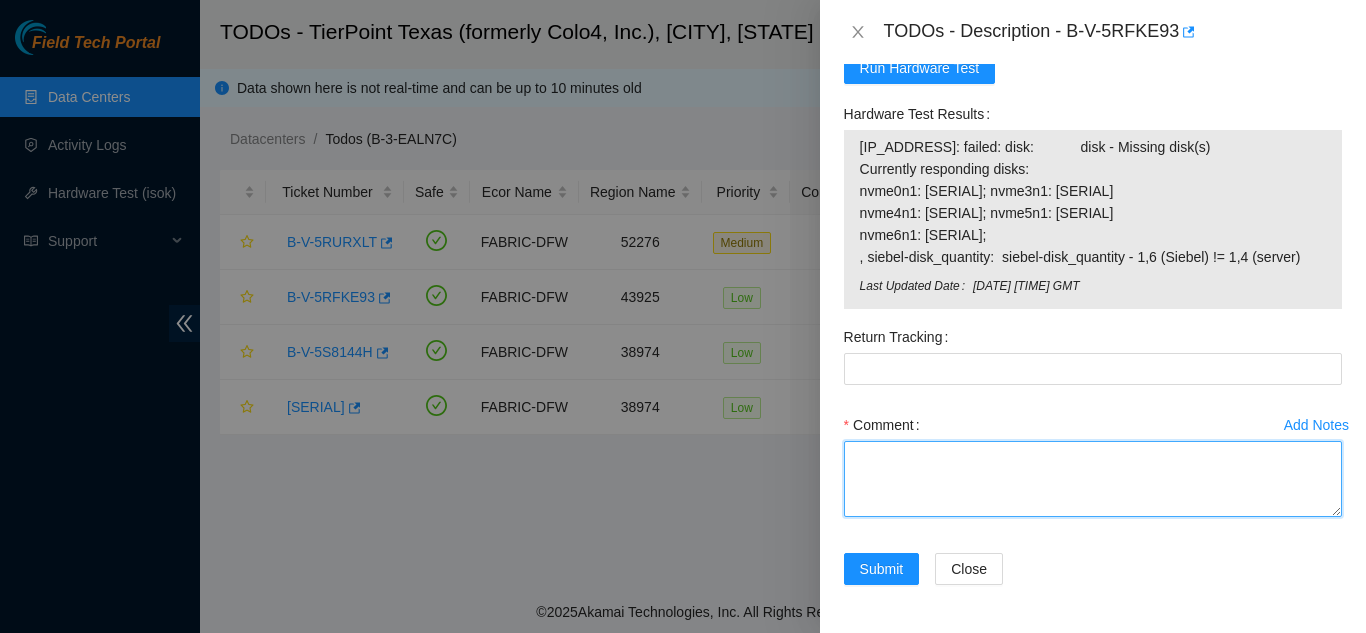 click on "Comment" at bounding box center (1093, 479) 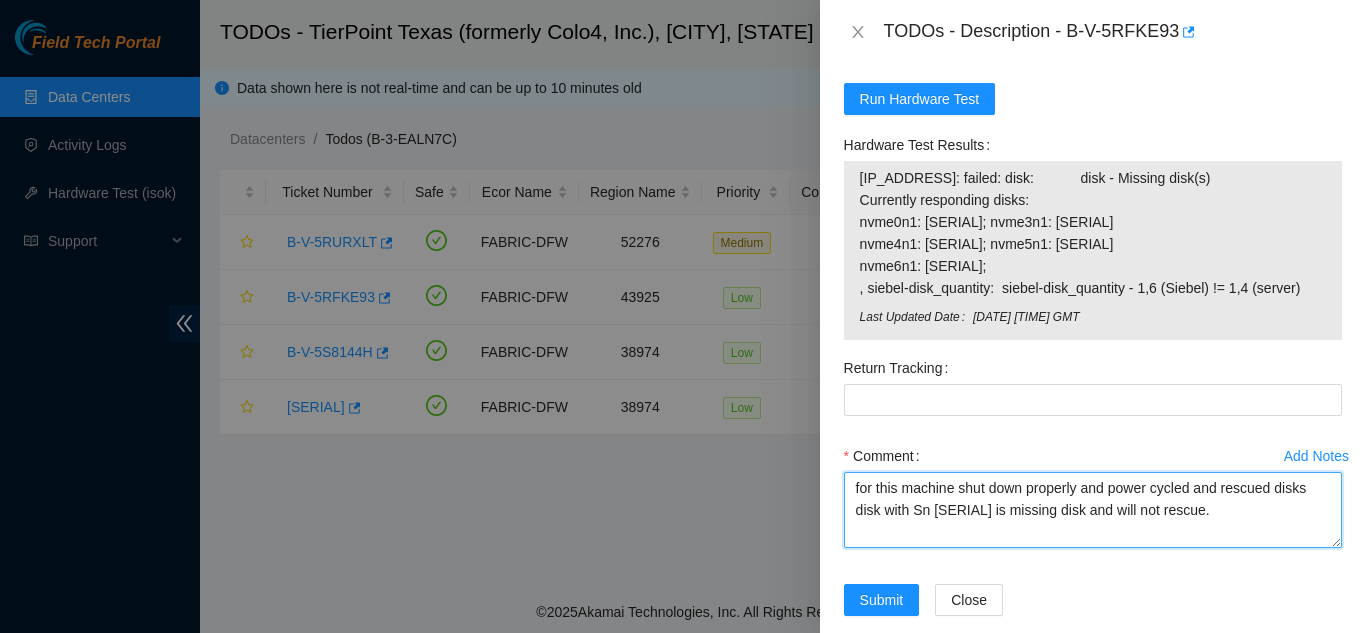 scroll, scrollTop: 1335, scrollLeft: 0, axis: vertical 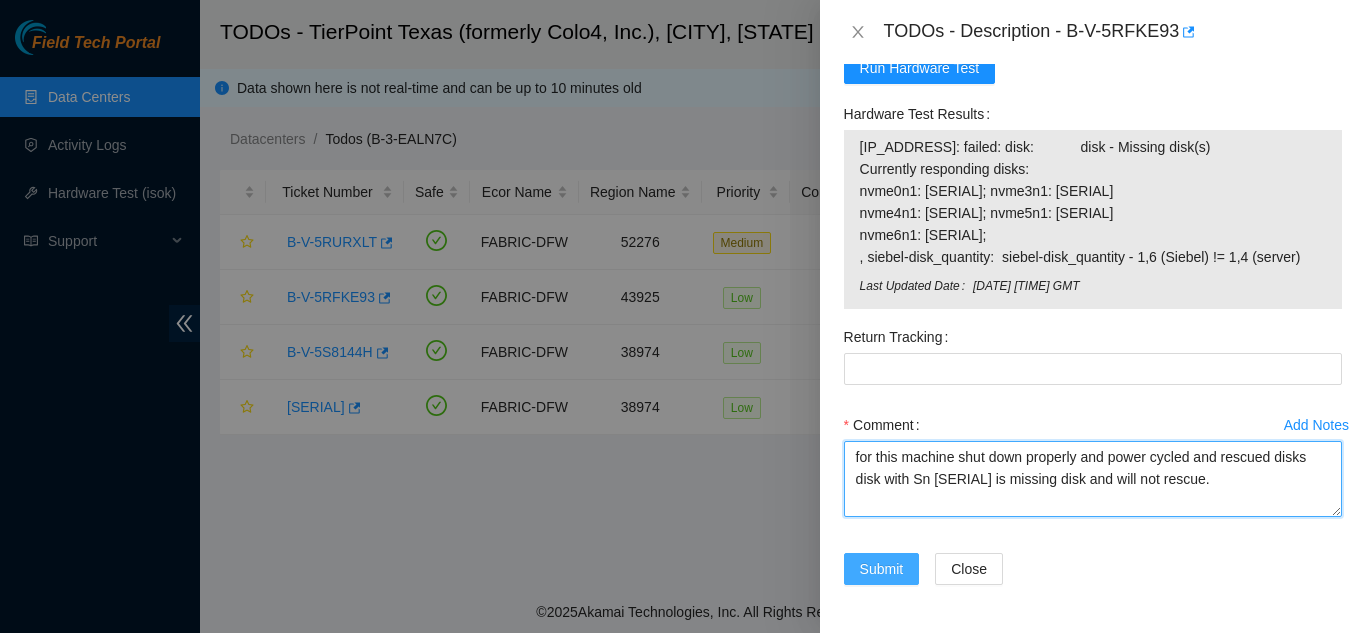 type on "for this machine shut down properly and power cycled and rescued disks disk with Sn [SERIAL] is missing disk and will not rescue." 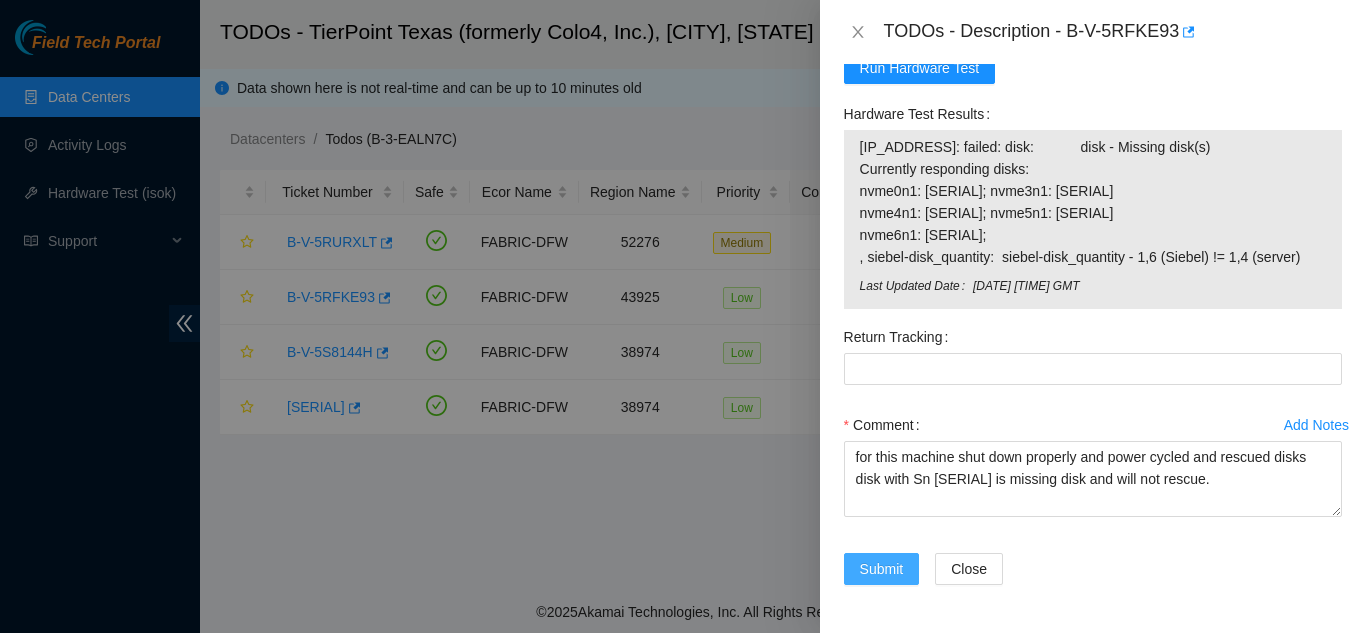 click on "Submit" at bounding box center (882, 569) 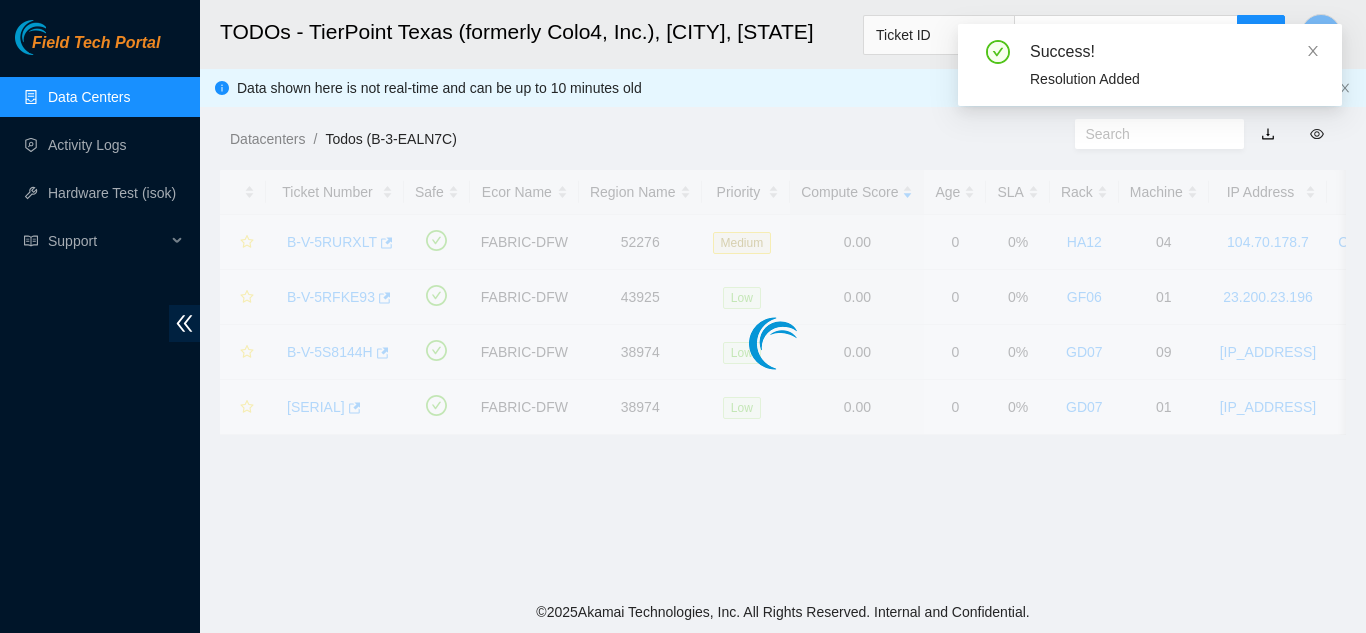 scroll, scrollTop: 613, scrollLeft: 0, axis: vertical 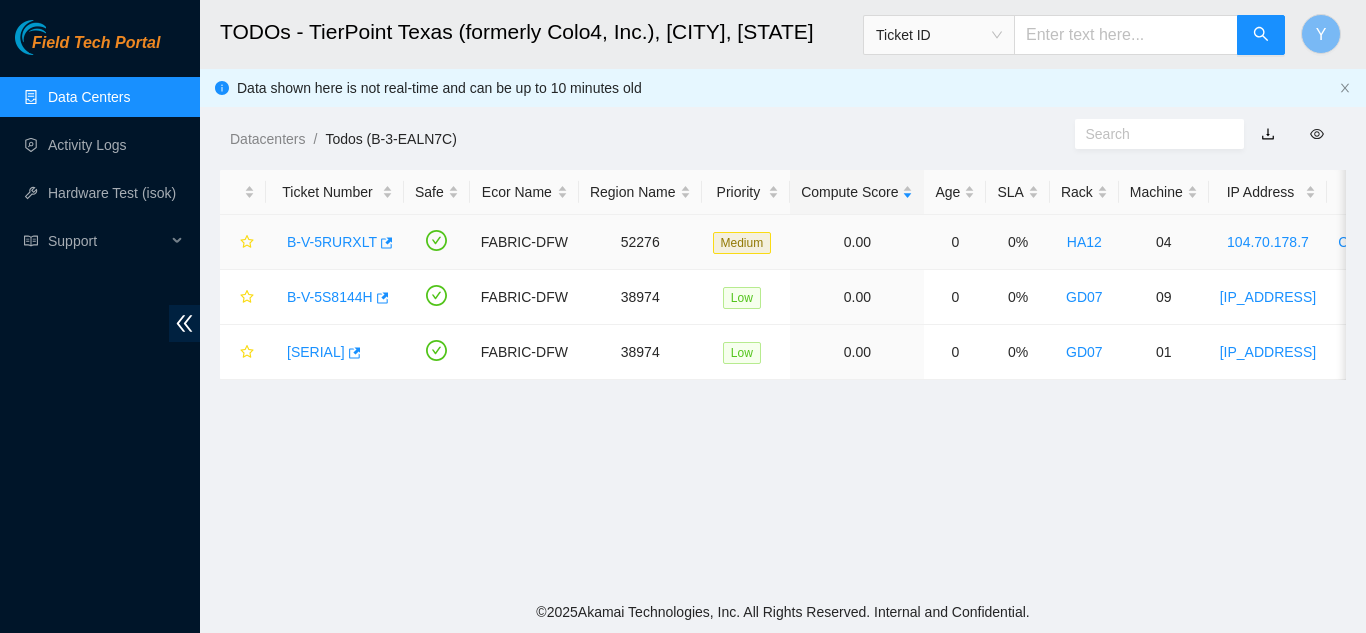 click on "B-V-5RURXLT" at bounding box center [332, 242] 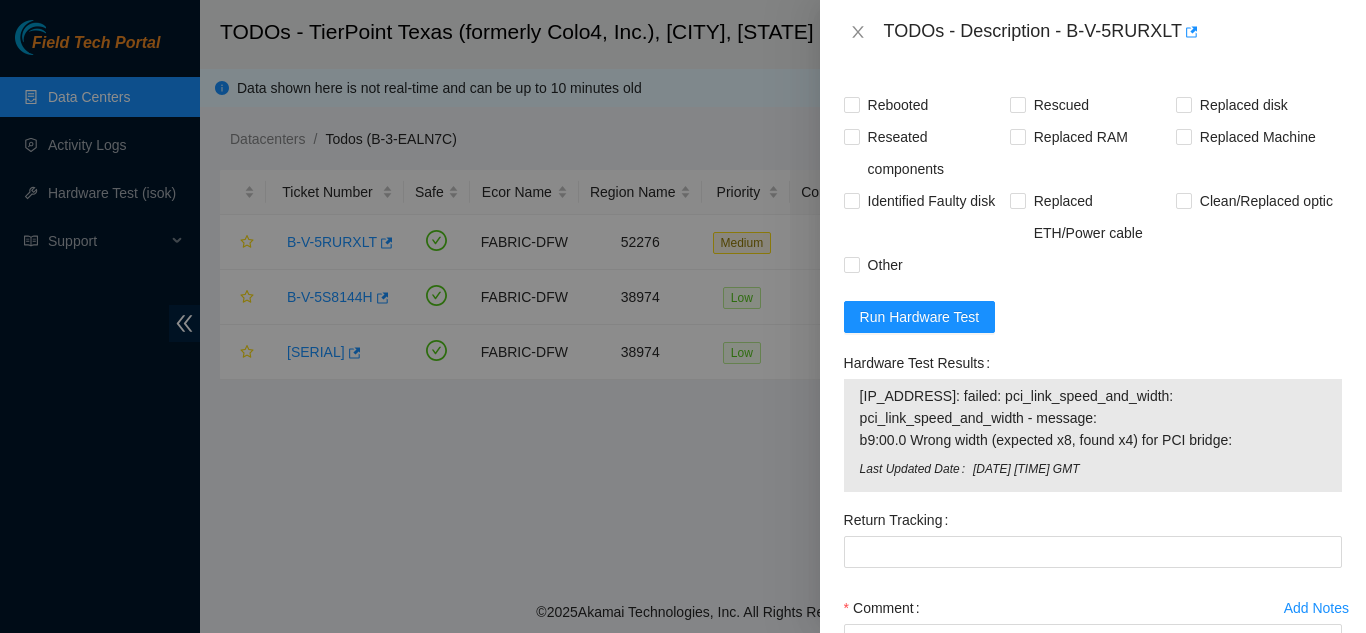 scroll, scrollTop: 1179, scrollLeft: 0, axis: vertical 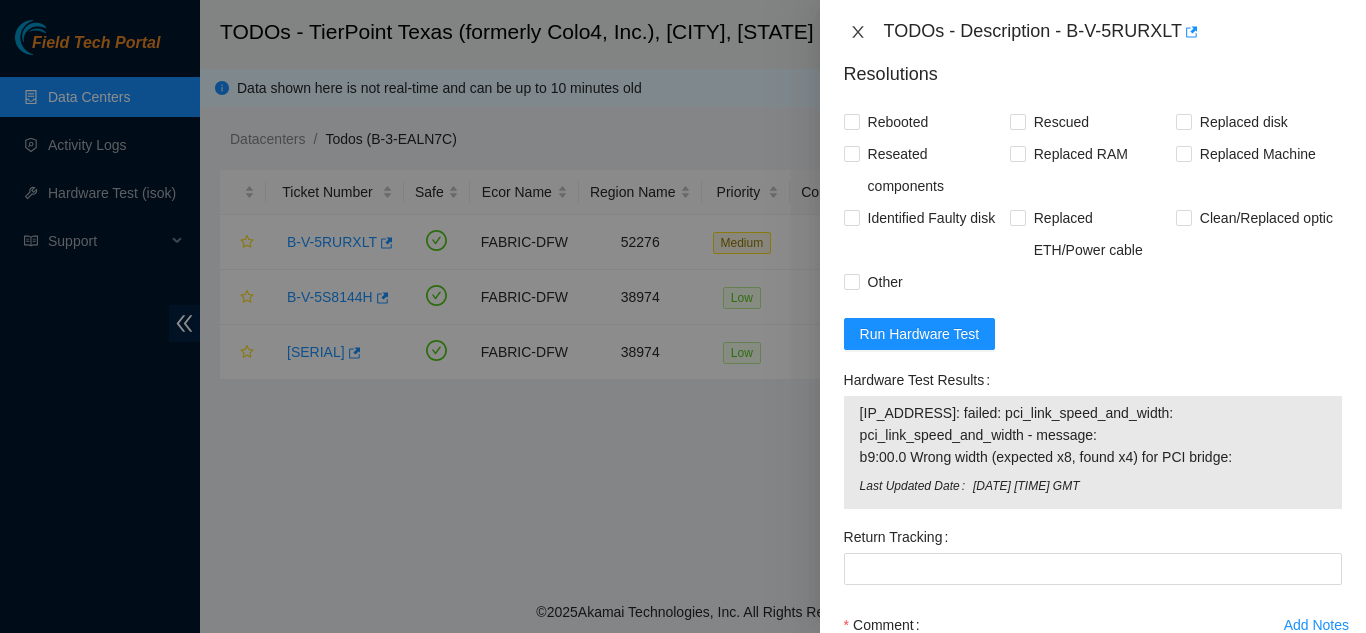 drag, startPoint x: 856, startPoint y: 27, endPoint x: 866, endPoint y: 32, distance: 11.18034 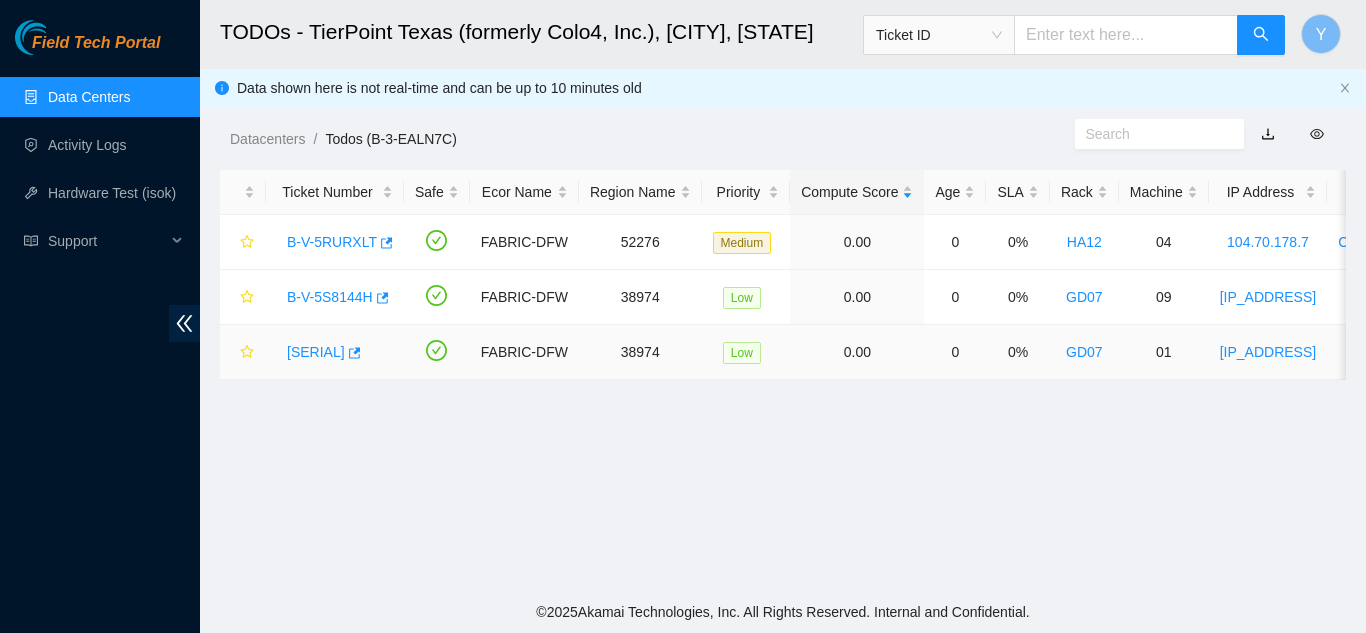 scroll, scrollTop: 548, scrollLeft: 0, axis: vertical 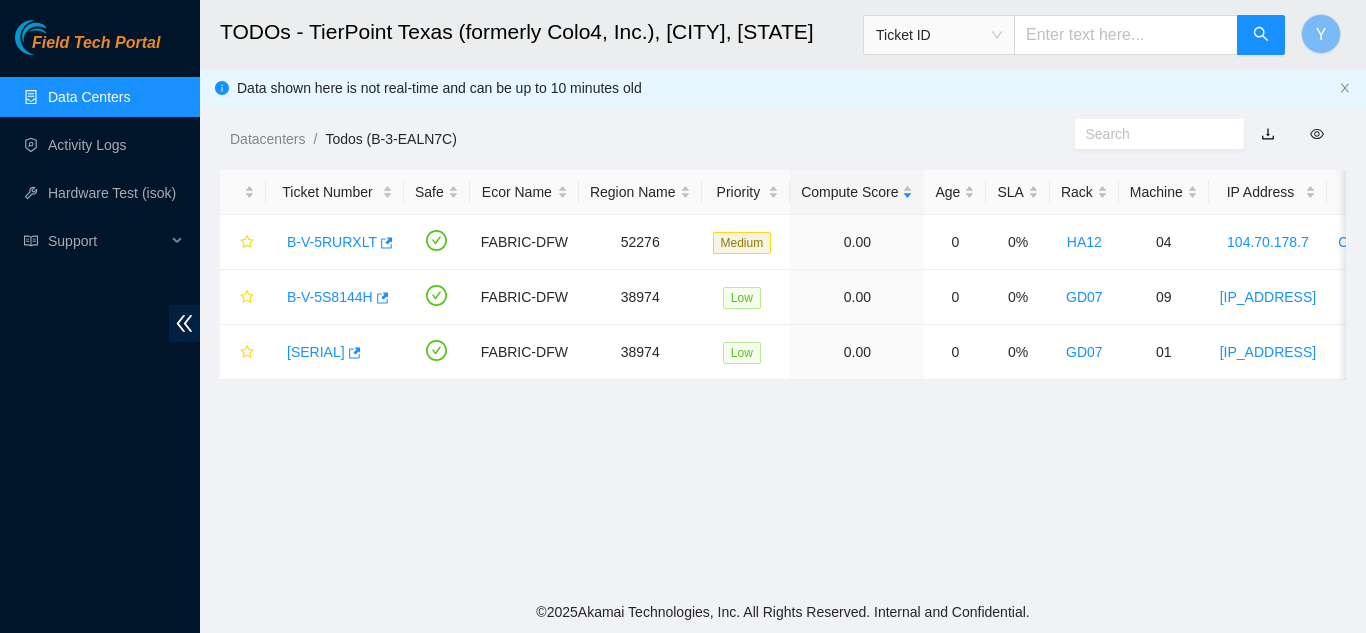 click on "Data Centers" at bounding box center [89, 97] 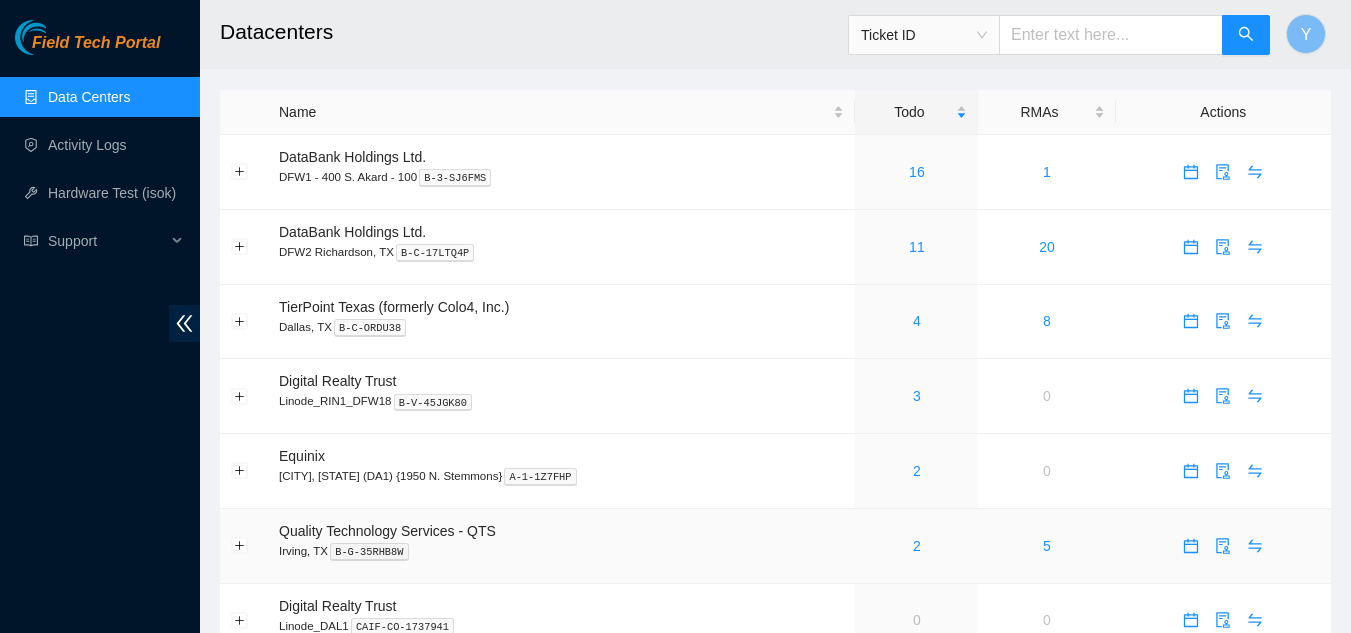 click on "2" at bounding box center [916, 546] 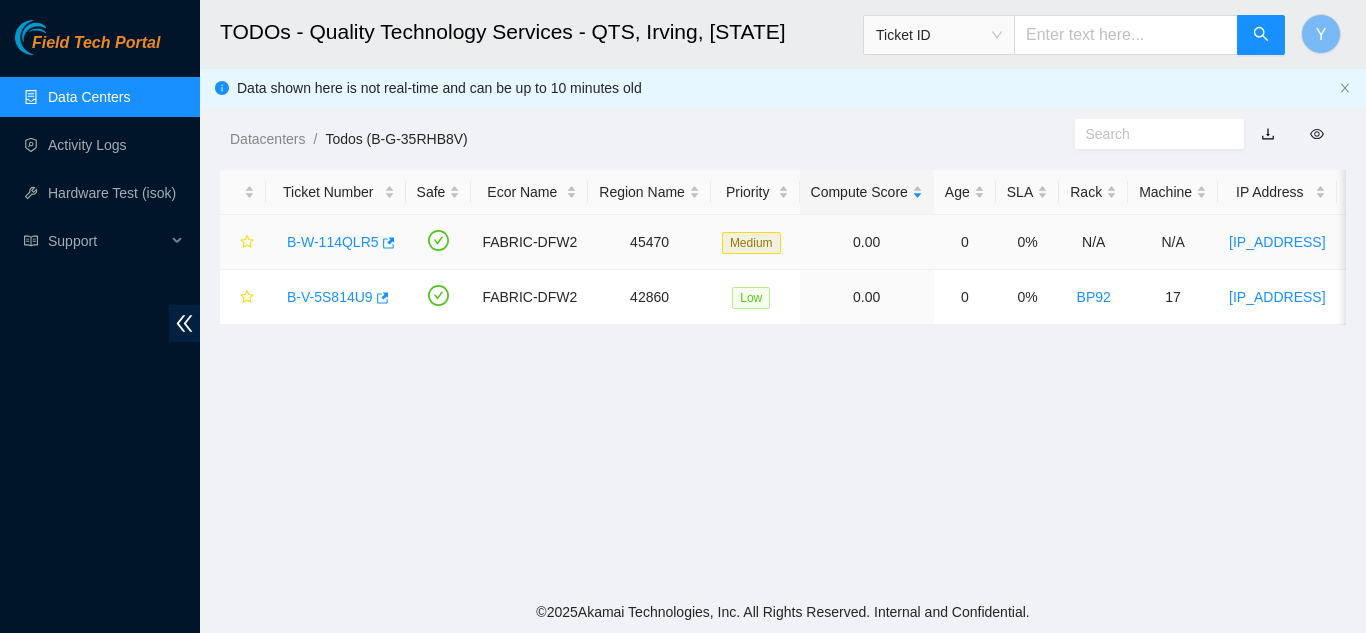 click on "B-W-114QLR5" at bounding box center (333, 242) 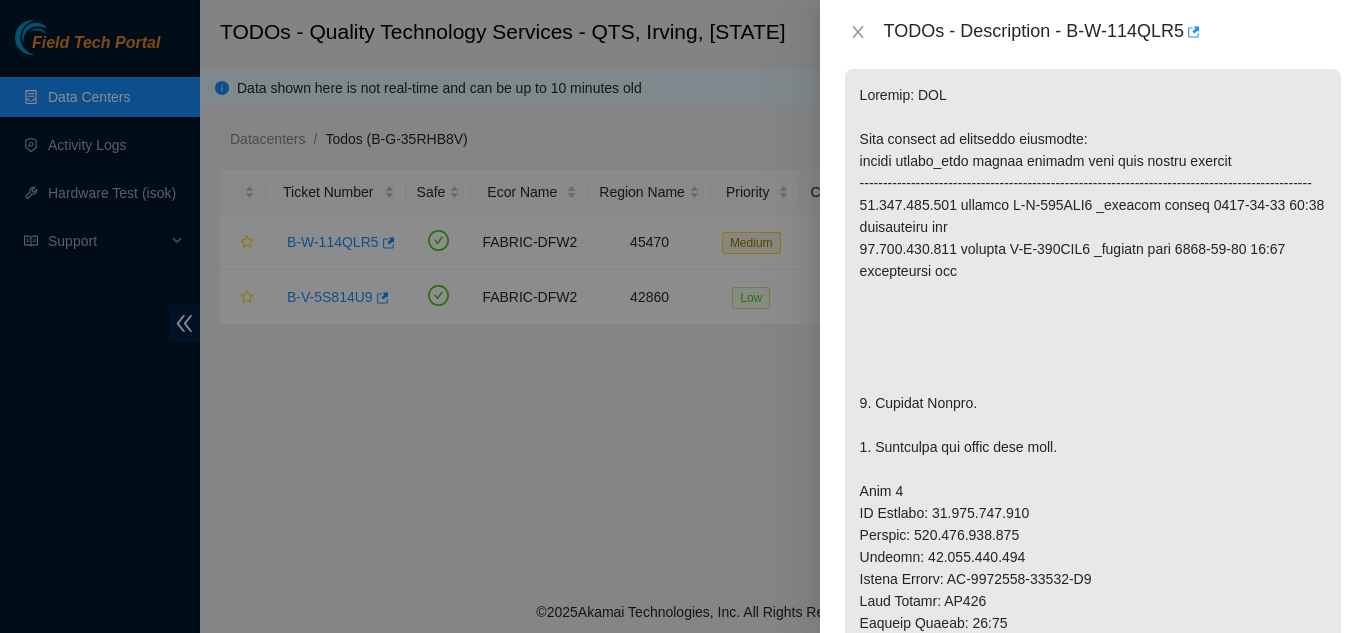 scroll, scrollTop: 0, scrollLeft: 0, axis: both 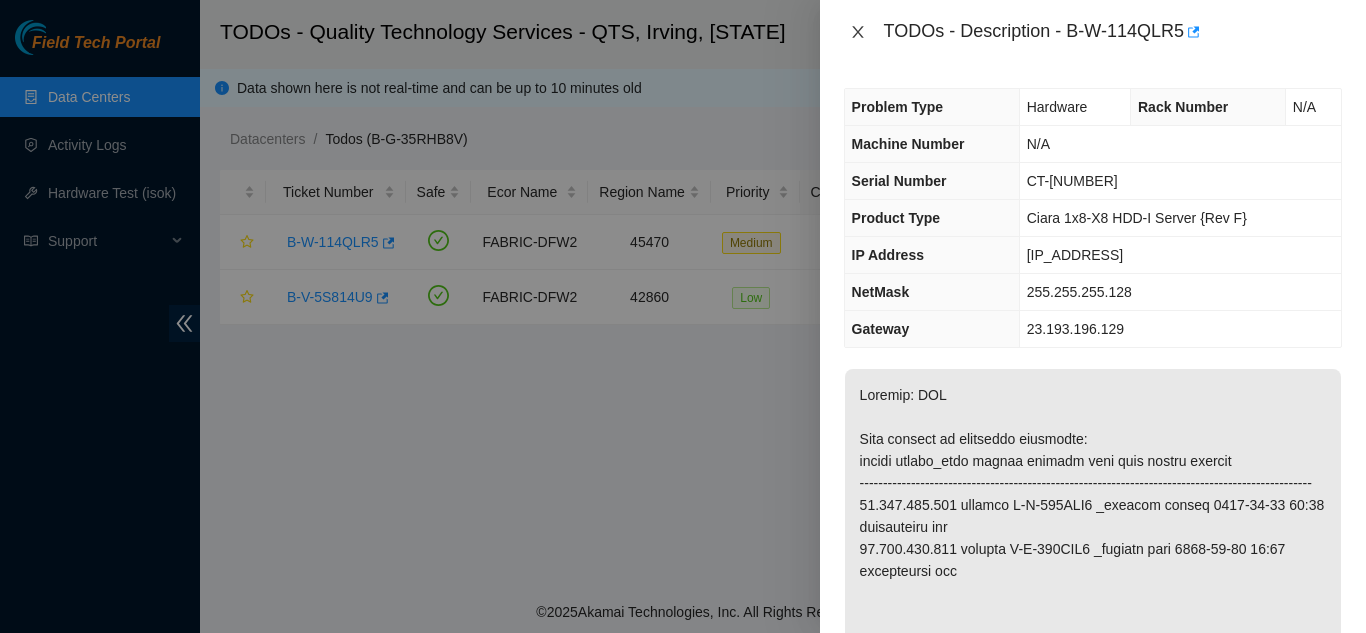 click 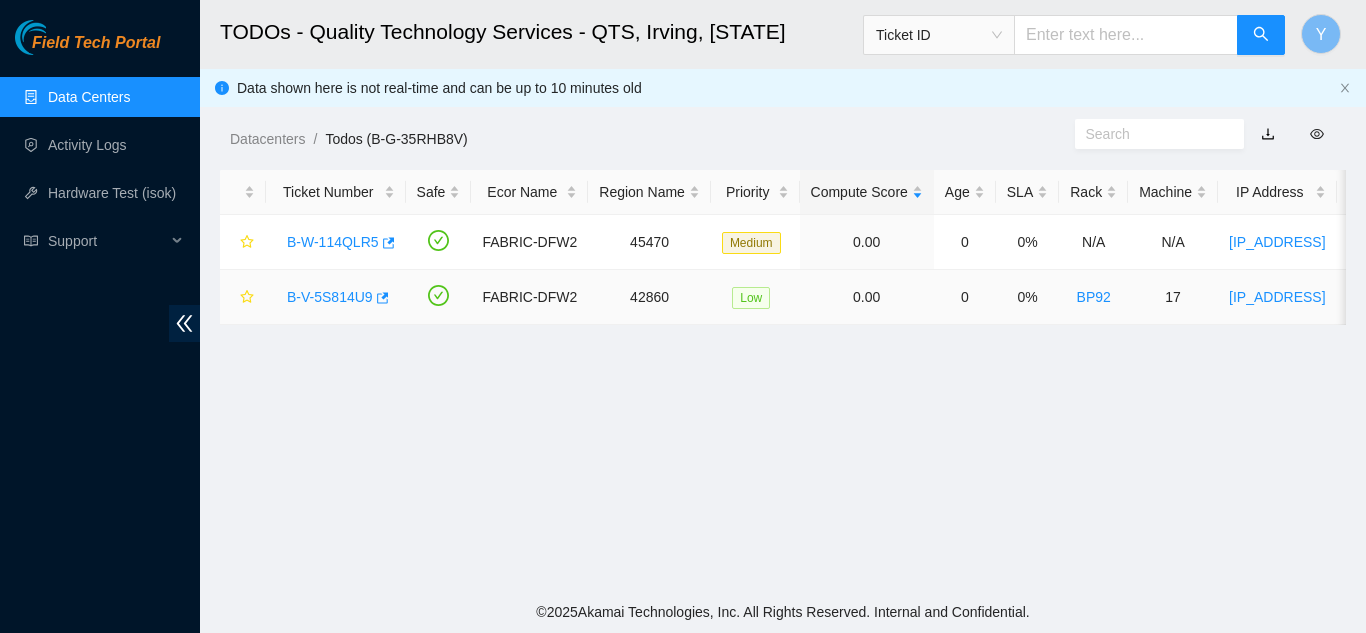 click on "B-V-5S814U9" at bounding box center [330, 297] 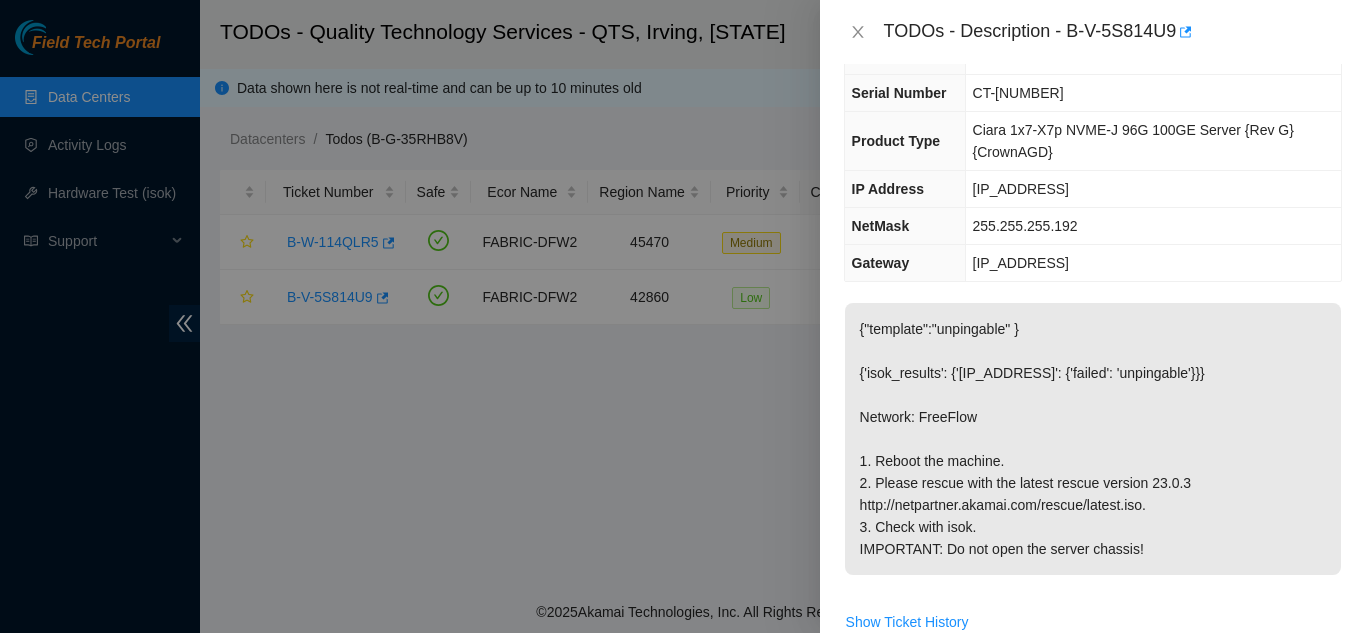 scroll, scrollTop: 200, scrollLeft: 0, axis: vertical 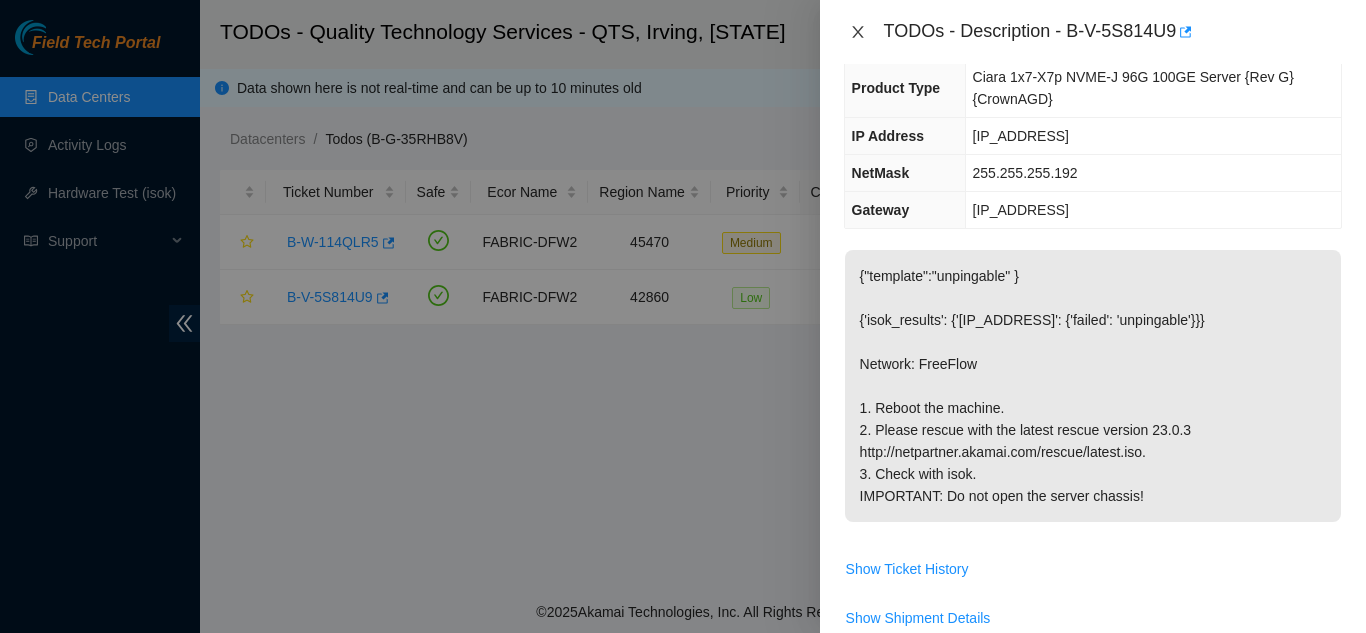 click 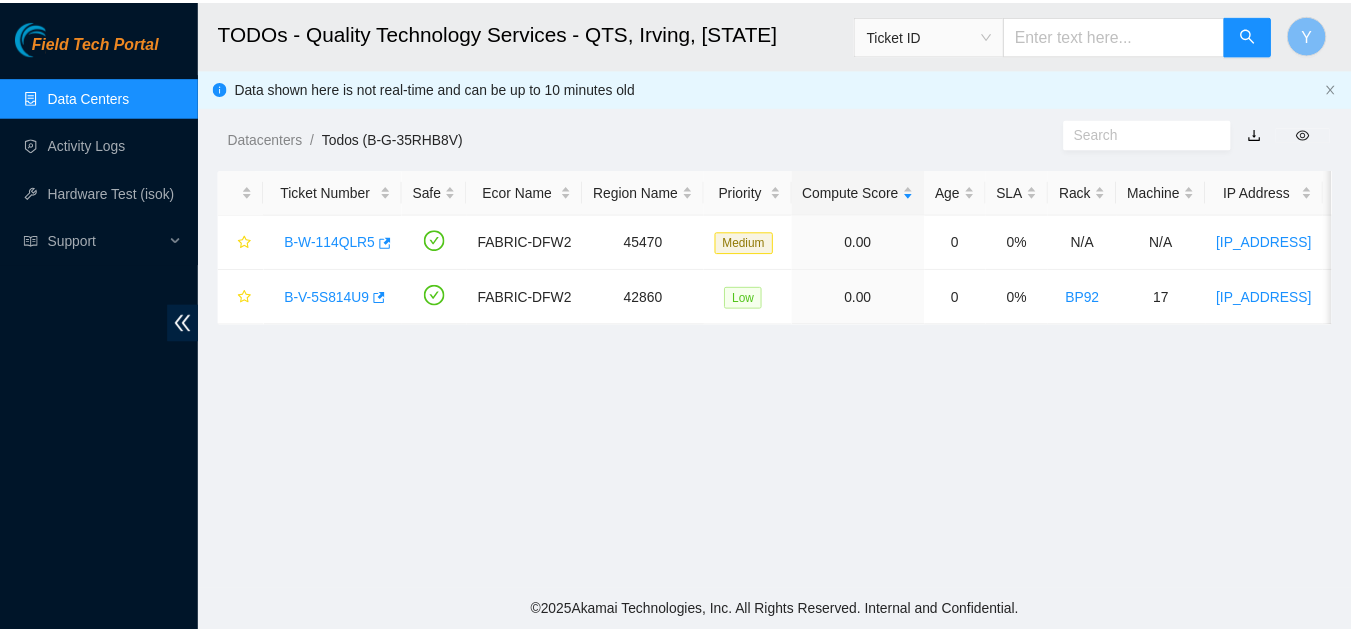 scroll, scrollTop: 233, scrollLeft: 0, axis: vertical 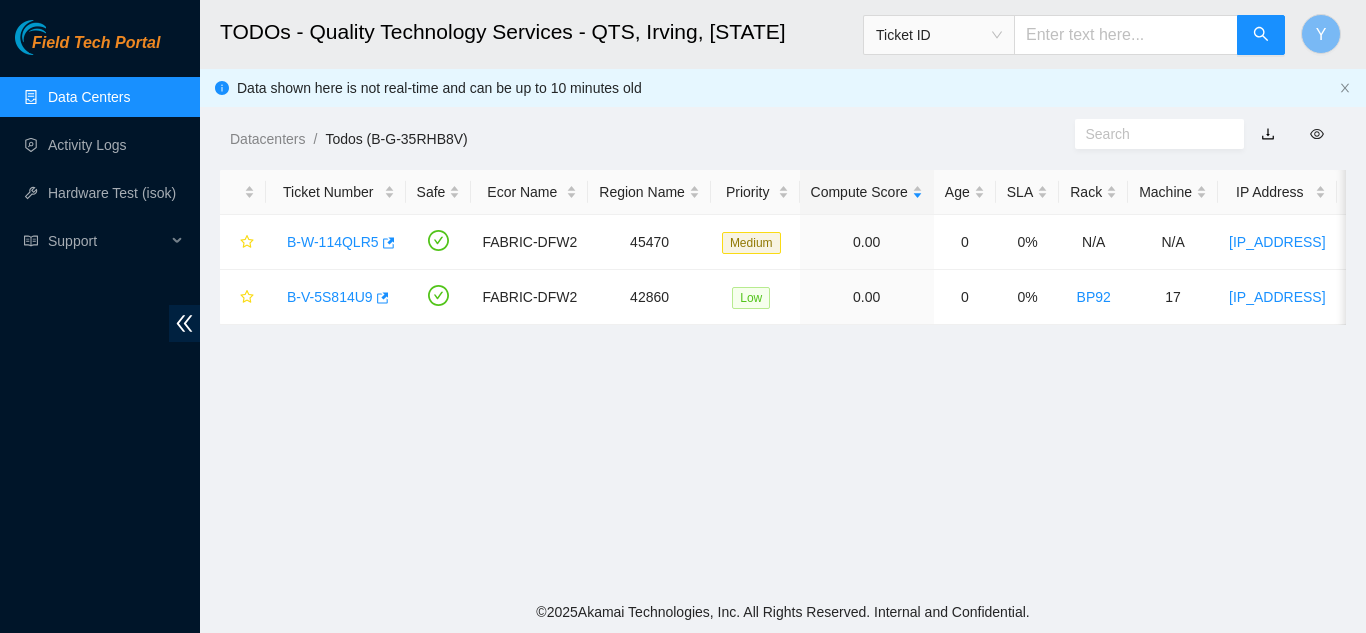 click on "Data Centers" at bounding box center (89, 97) 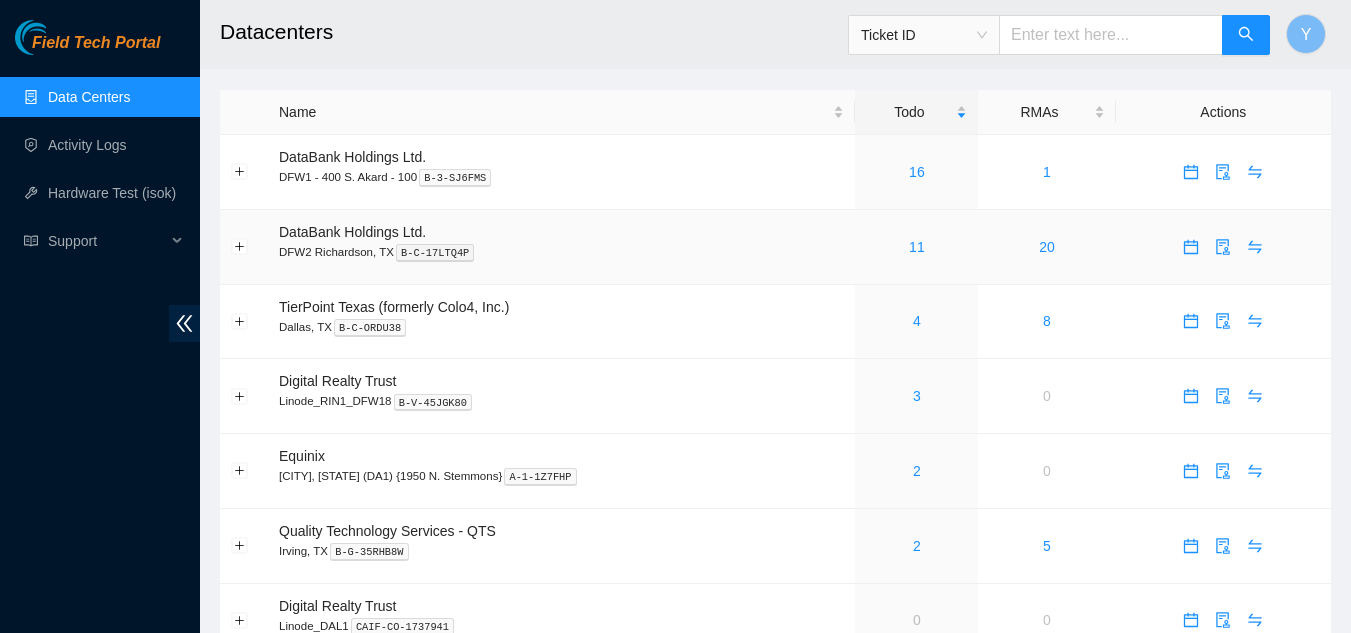 click on "11" at bounding box center (916, 247) 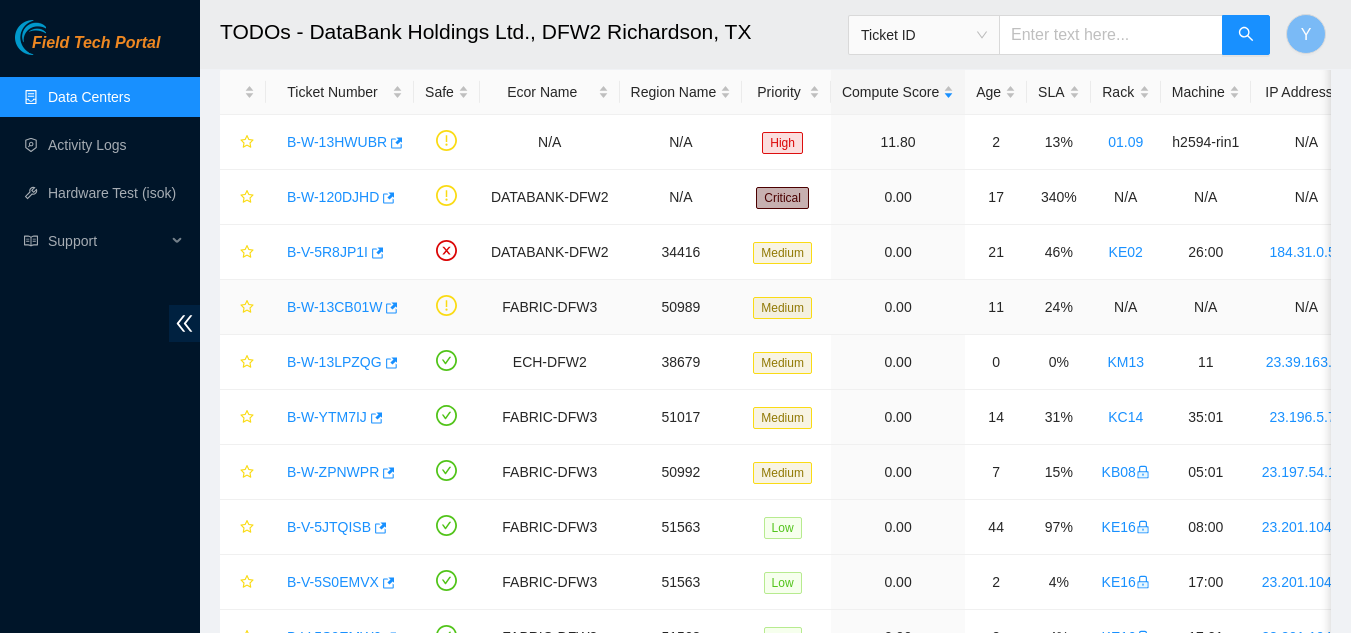 scroll, scrollTop: 64, scrollLeft: 0, axis: vertical 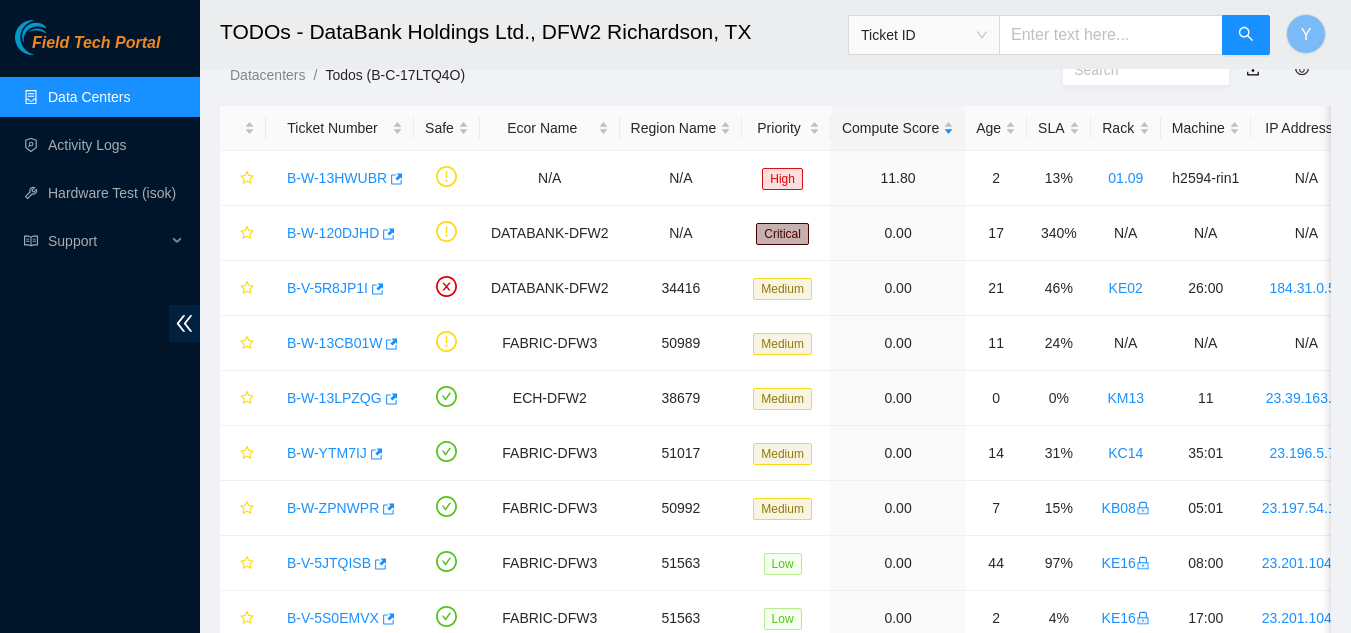 click on "Data Centers" at bounding box center [89, 97] 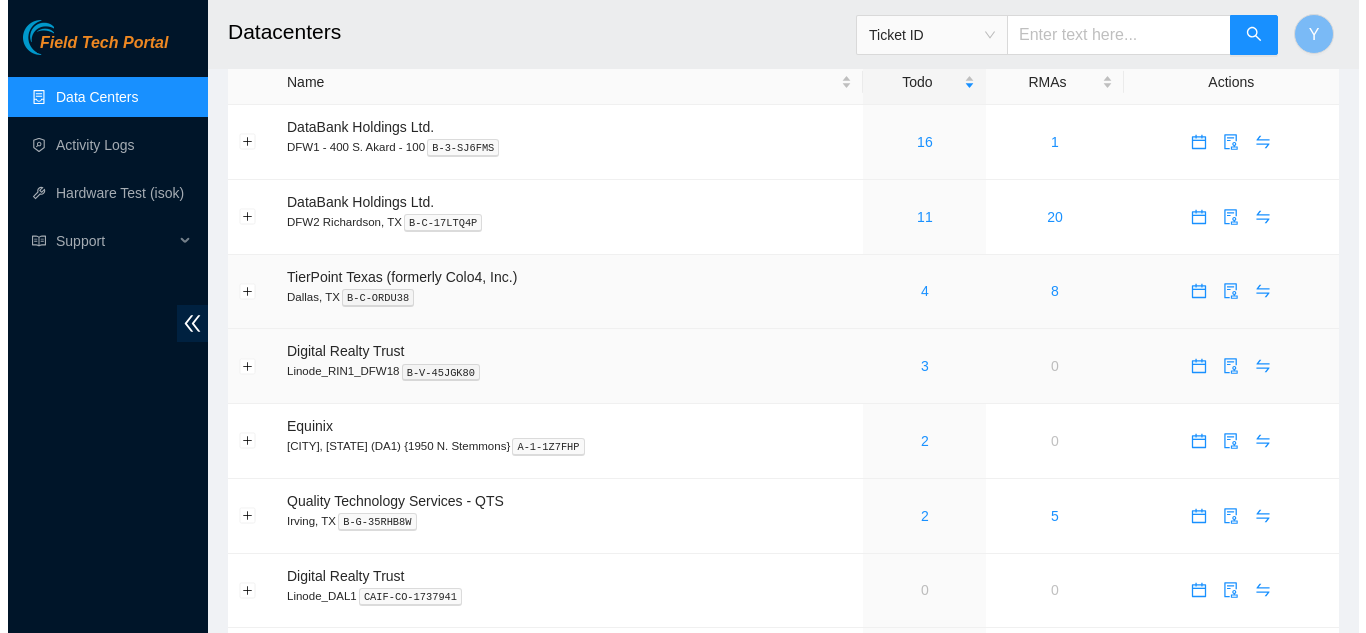 scroll, scrollTop: 0, scrollLeft: 0, axis: both 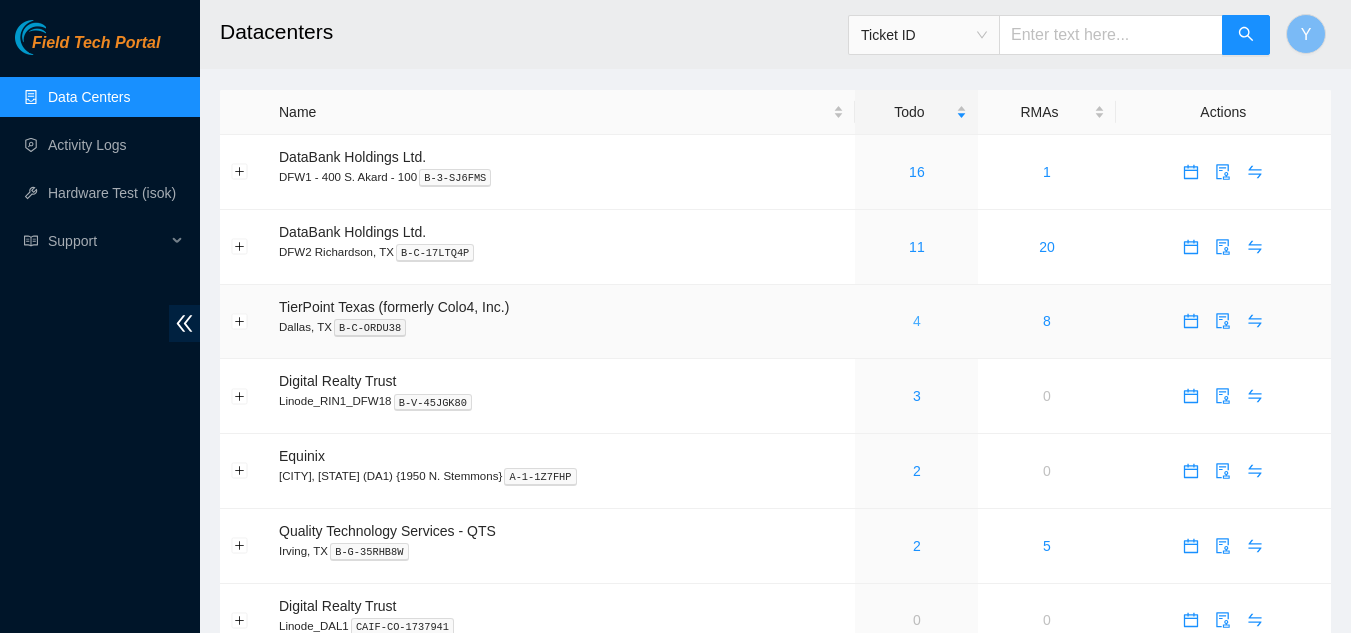 click on "4" at bounding box center [917, 321] 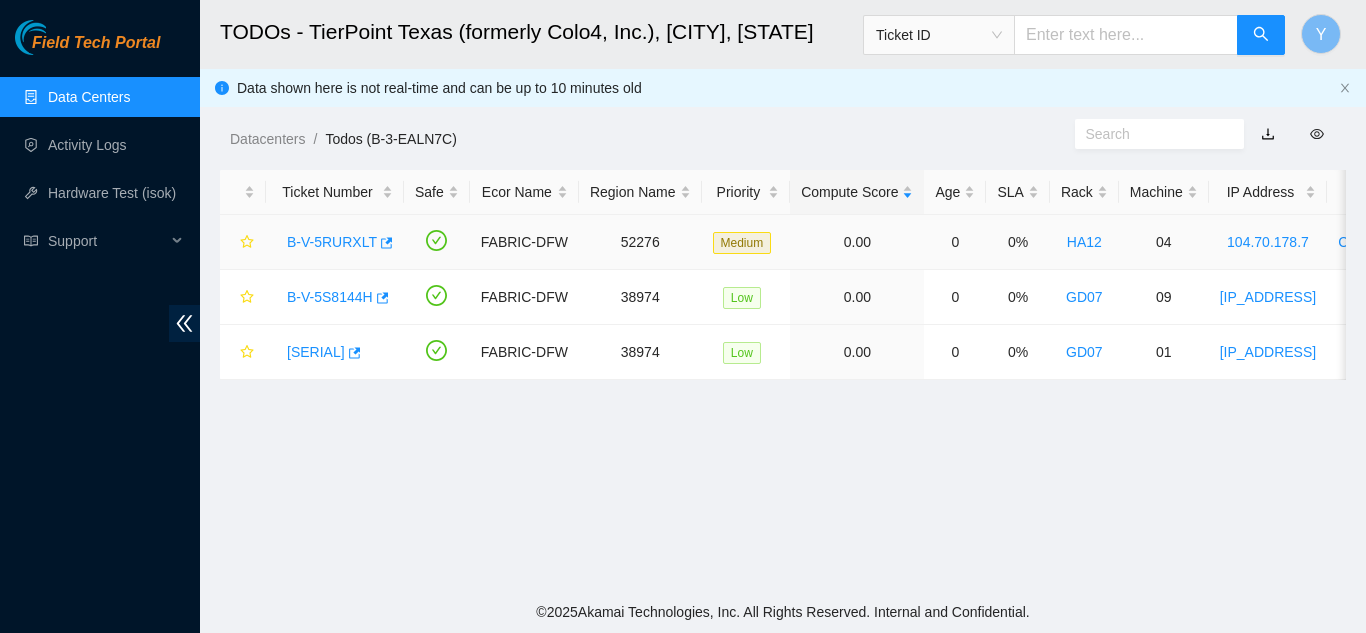 click on "B-V-5RURXLT" at bounding box center [332, 242] 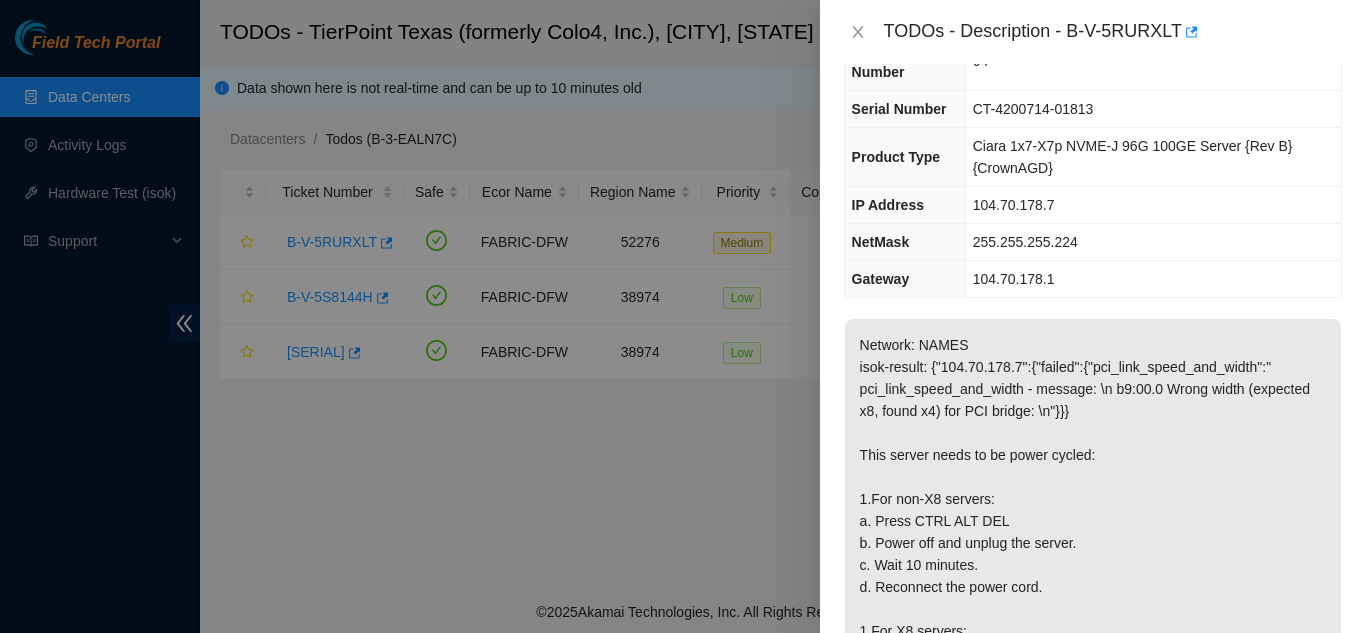 scroll, scrollTop: 0, scrollLeft: 0, axis: both 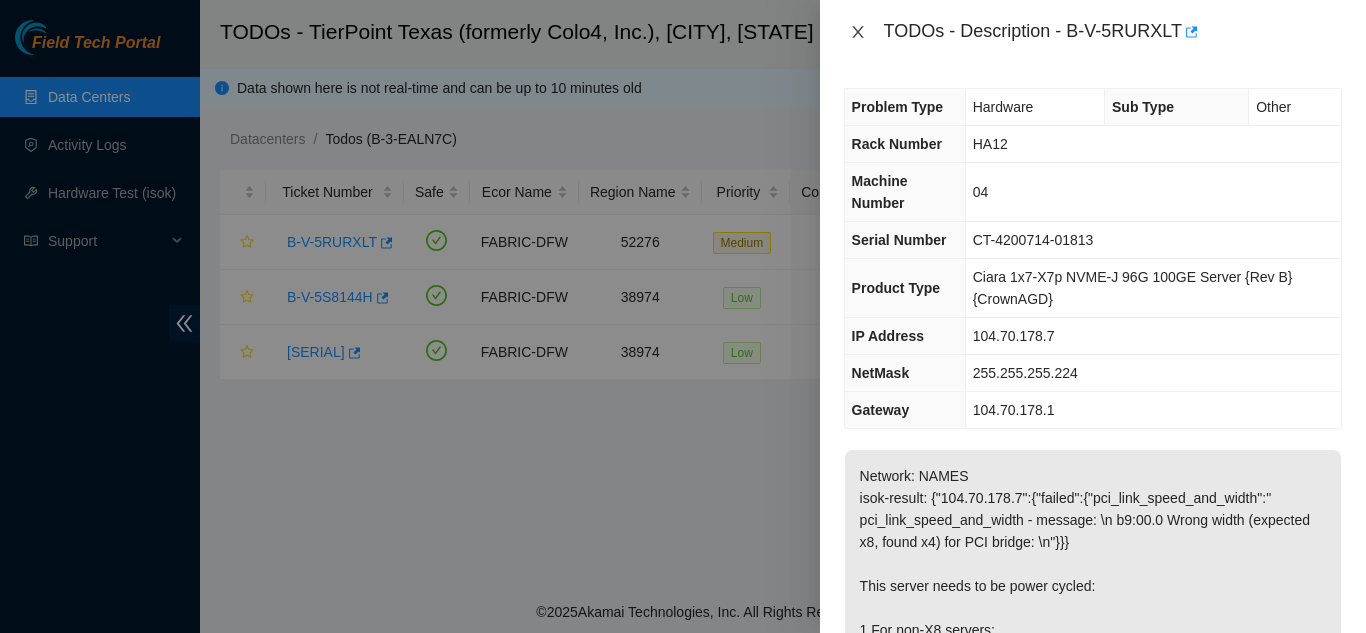 click 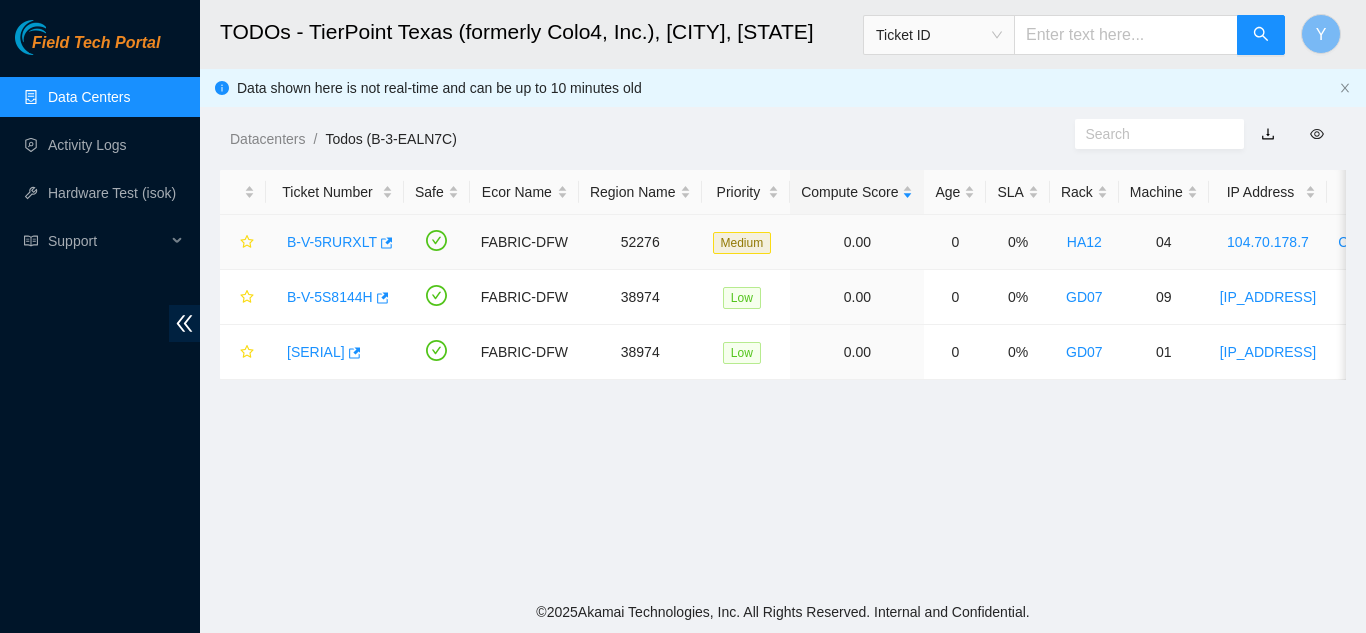 click on "HA12" at bounding box center (1084, 242) 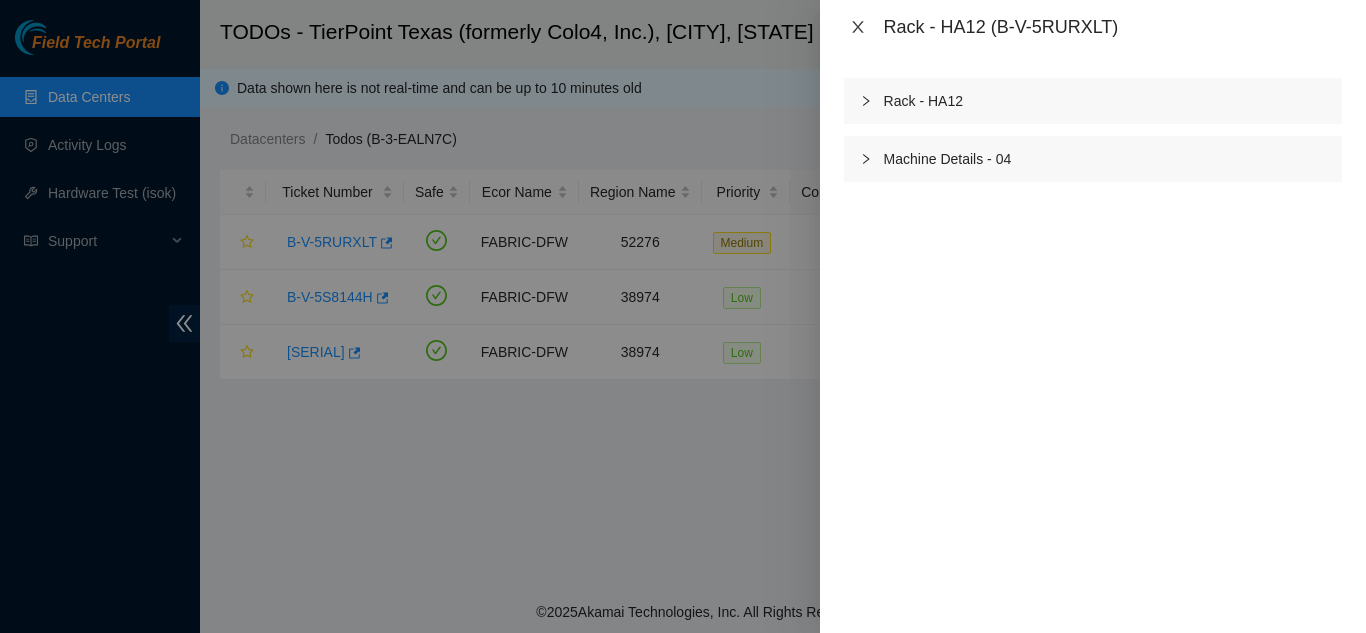 click 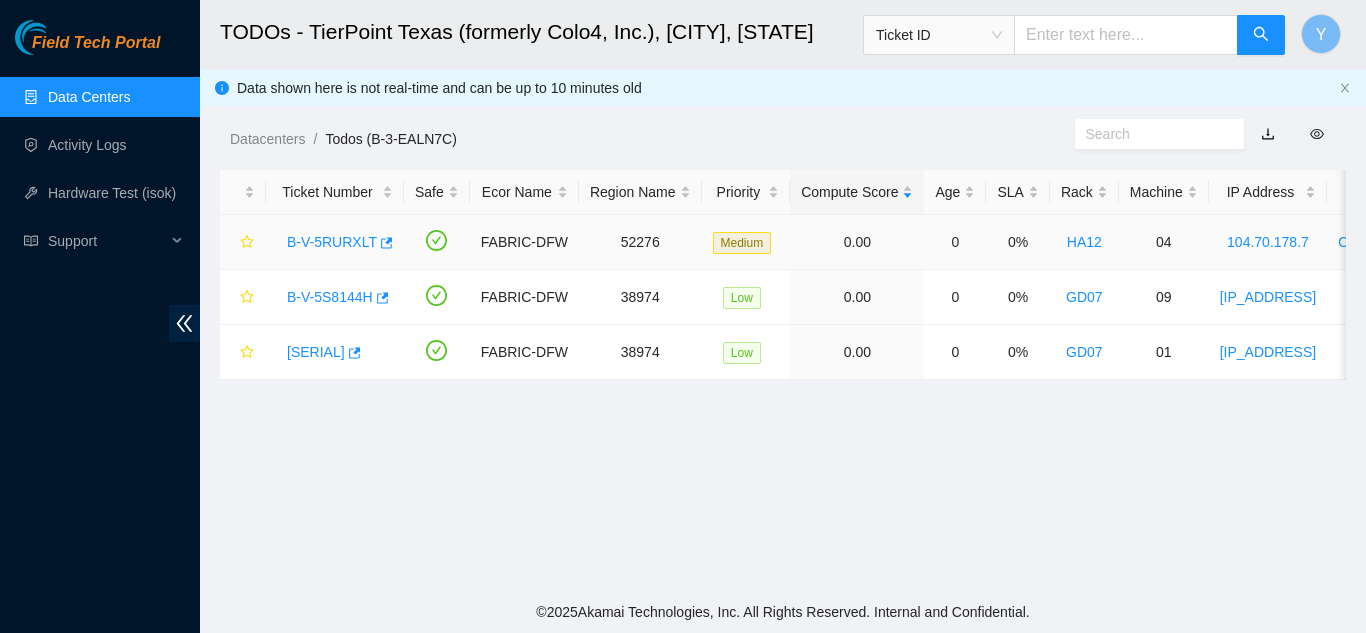 click on "B-V-5RURXLT" at bounding box center [332, 242] 